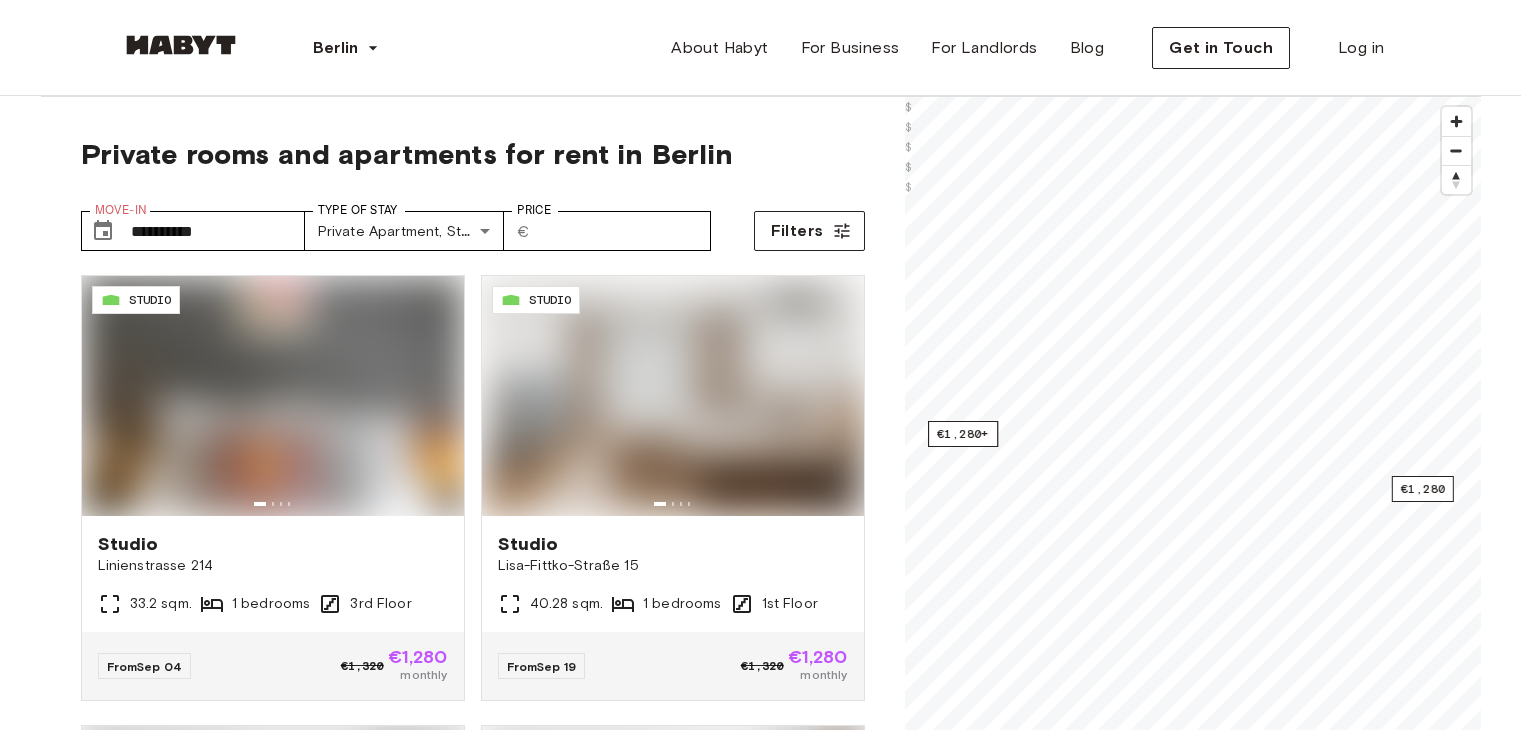 scroll, scrollTop: 0, scrollLeft: 0, axis: both 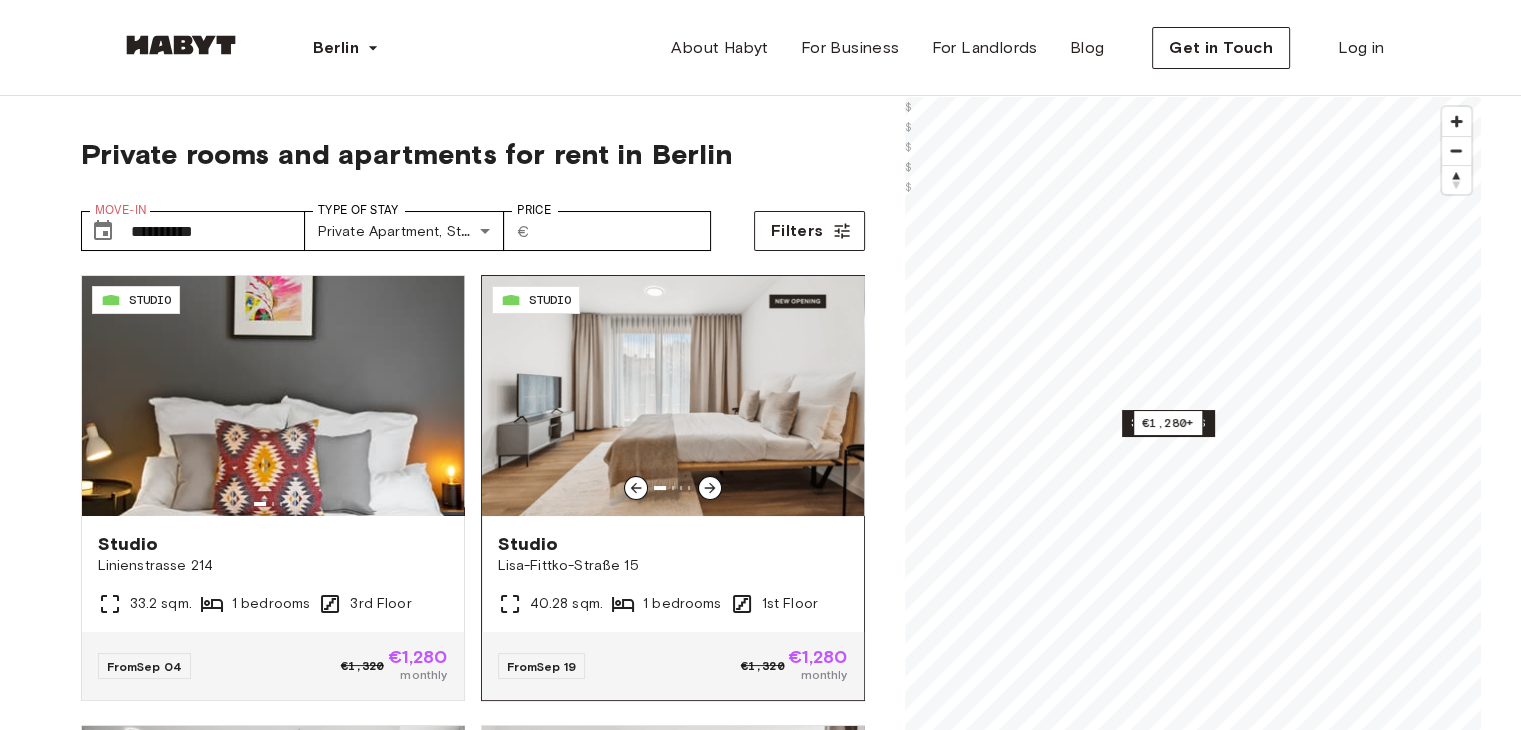 click 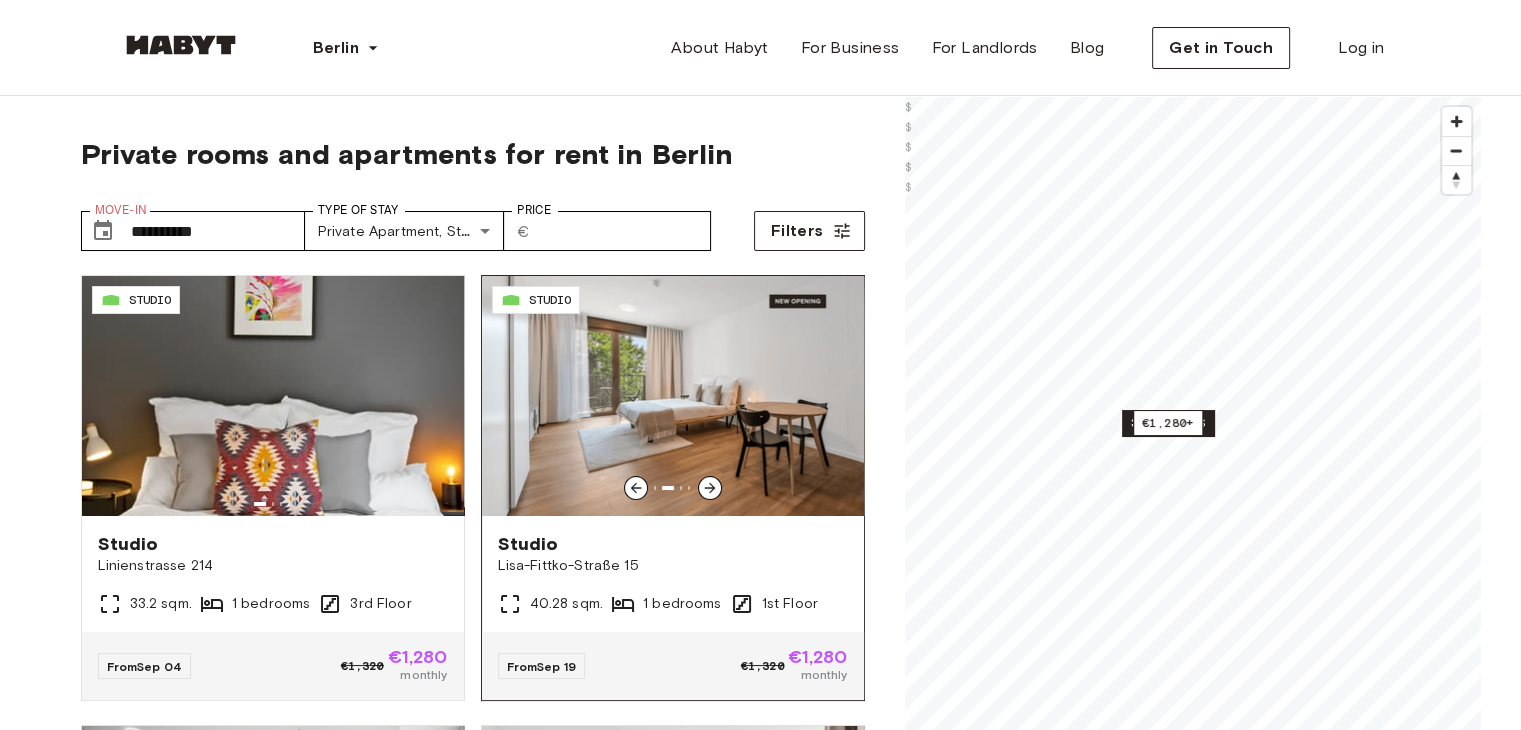 click 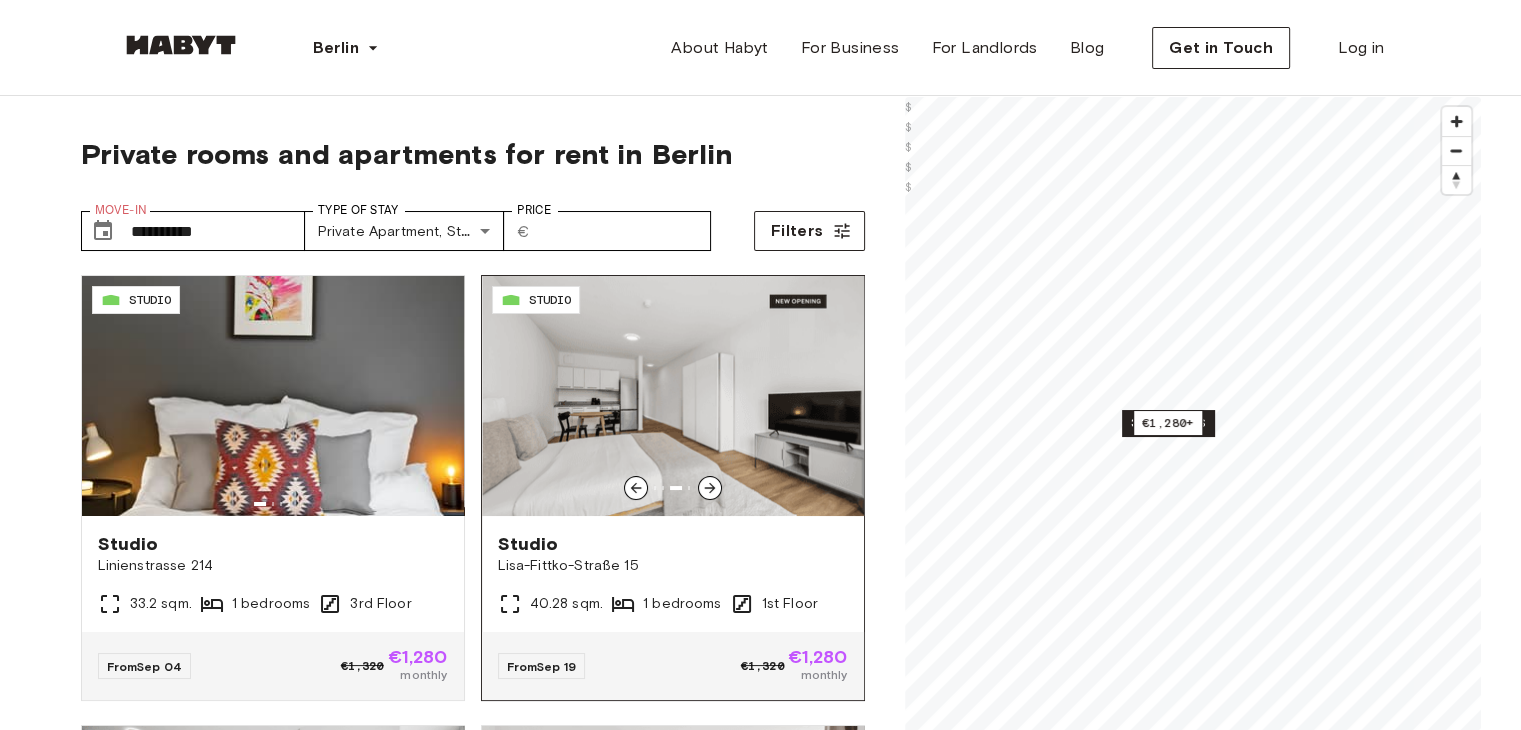click 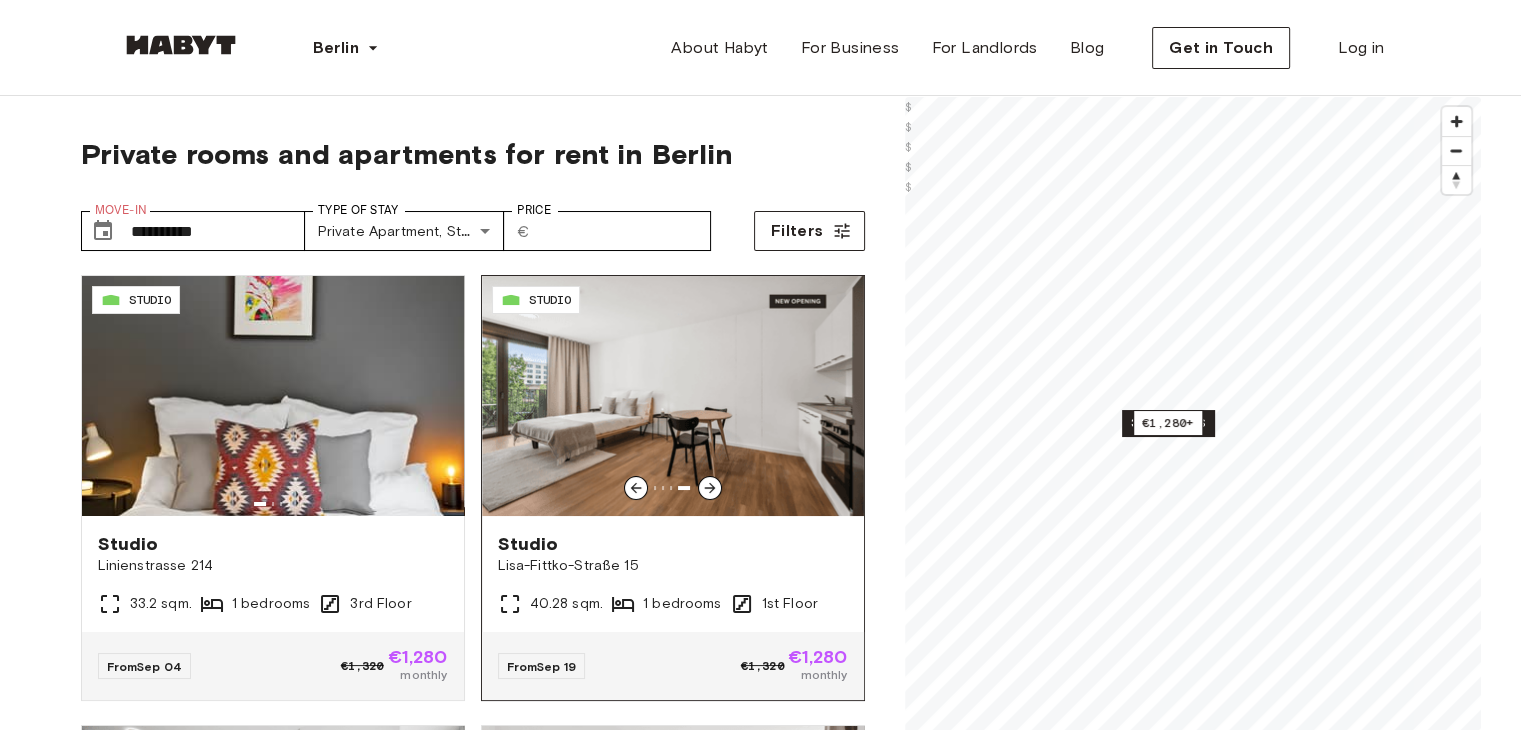 click 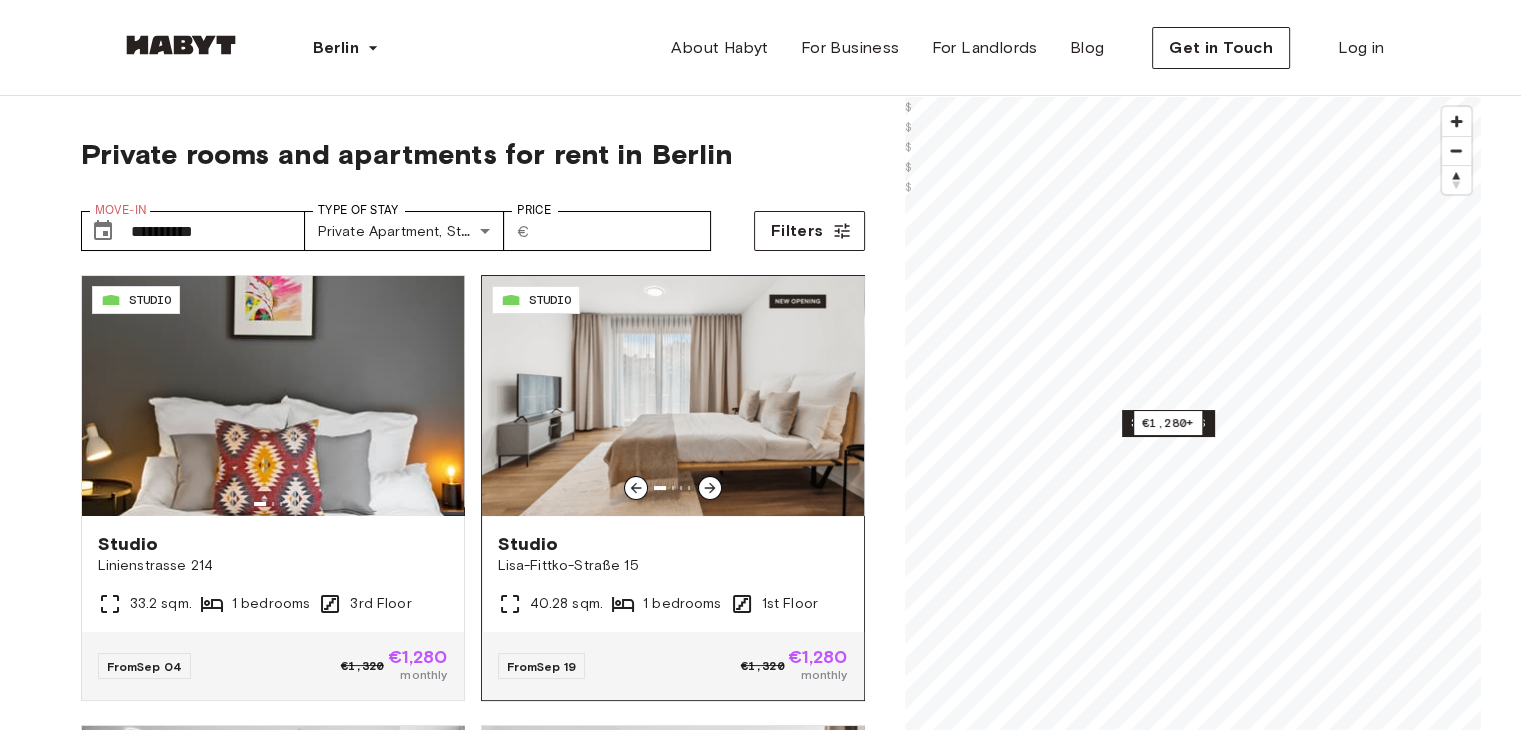 click 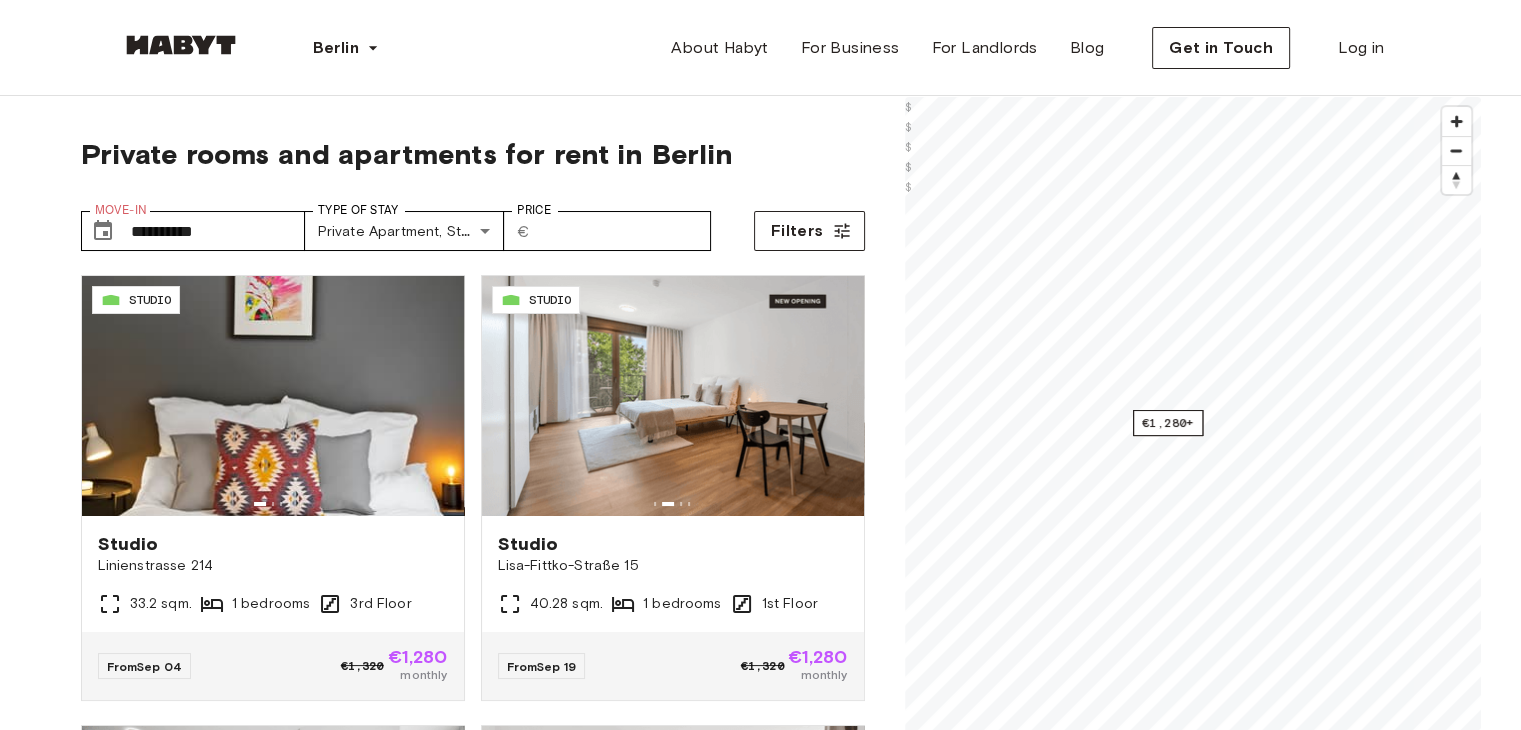 click on "**********" at bounding box center [760, 1953] 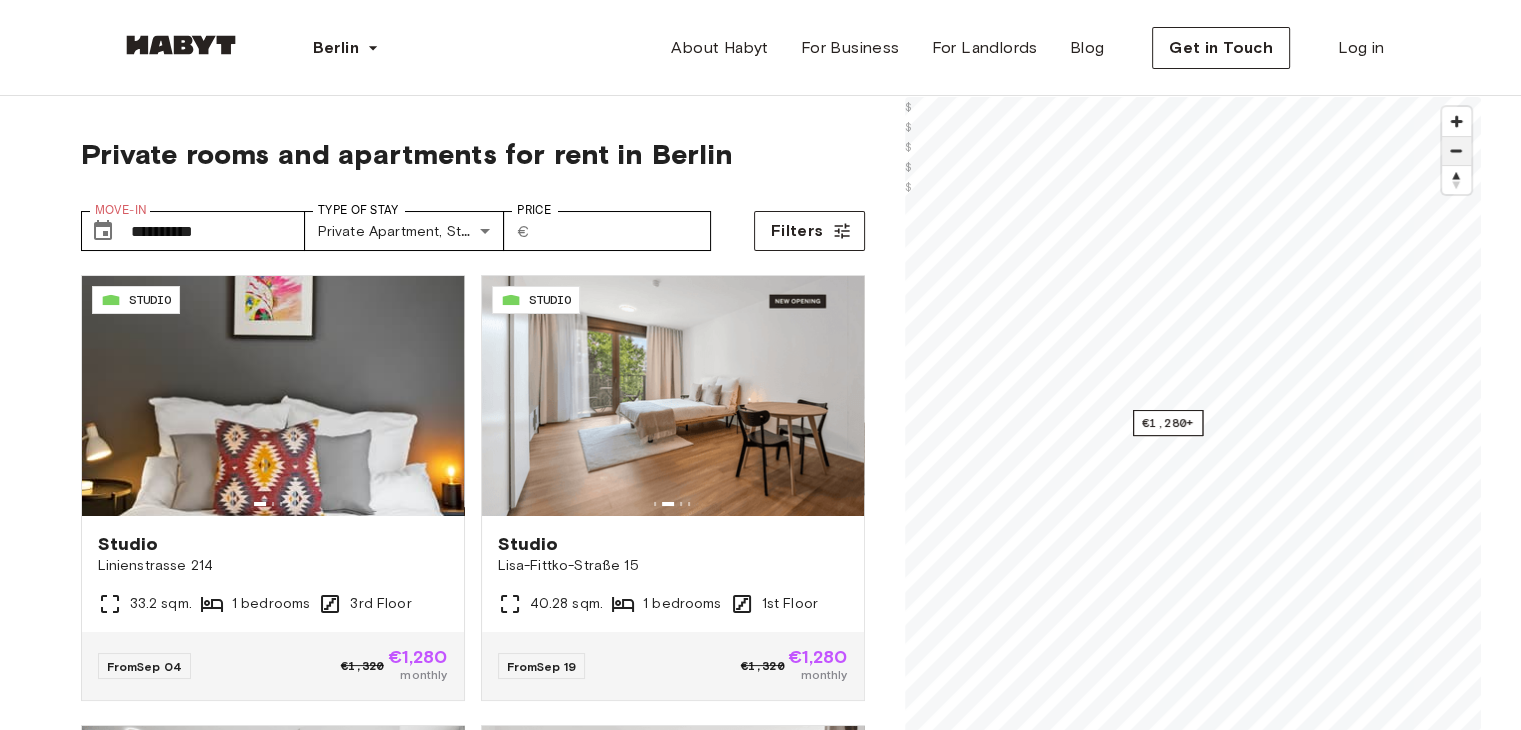 click at bounding box center [1456, 151] 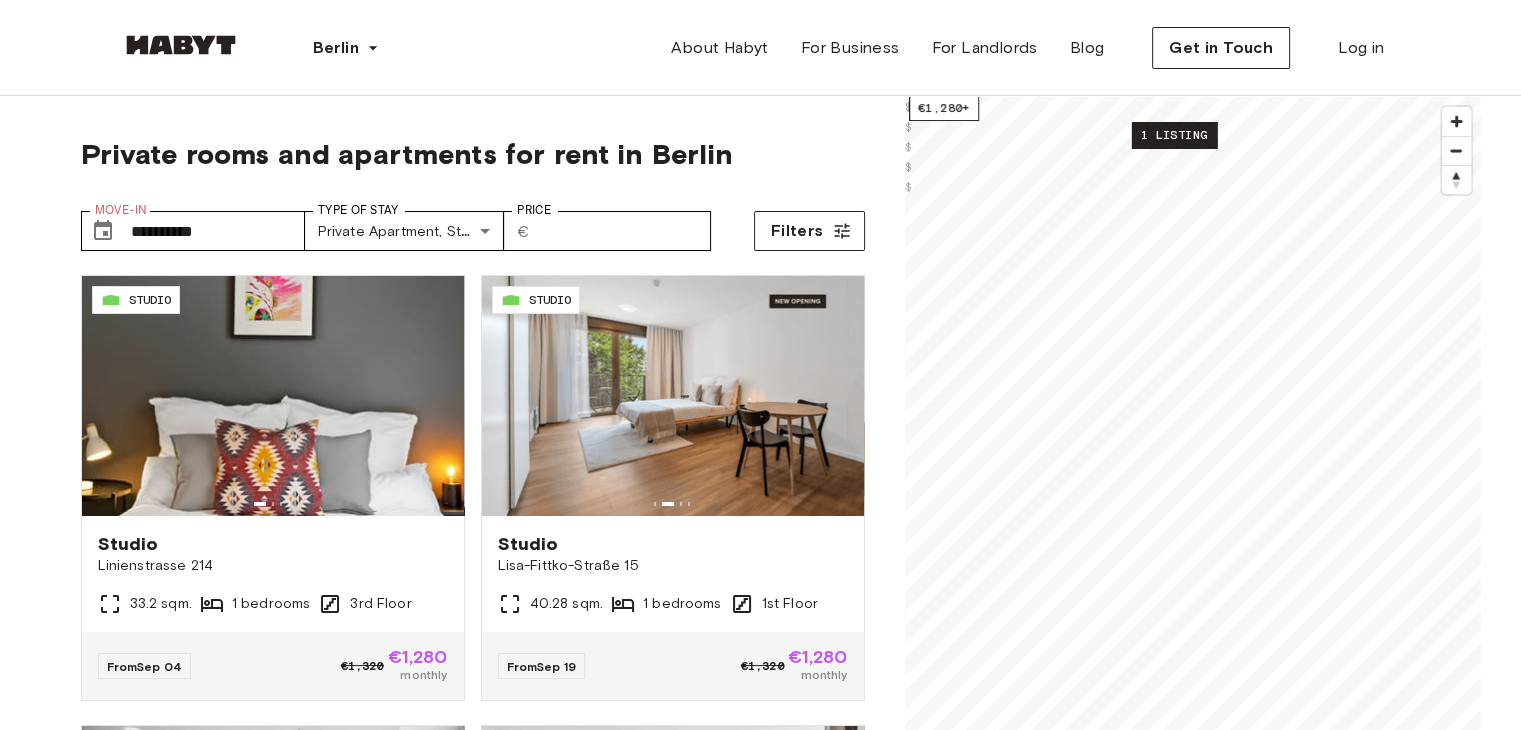 click on "1 listing" at bounding box center (1173, 135) 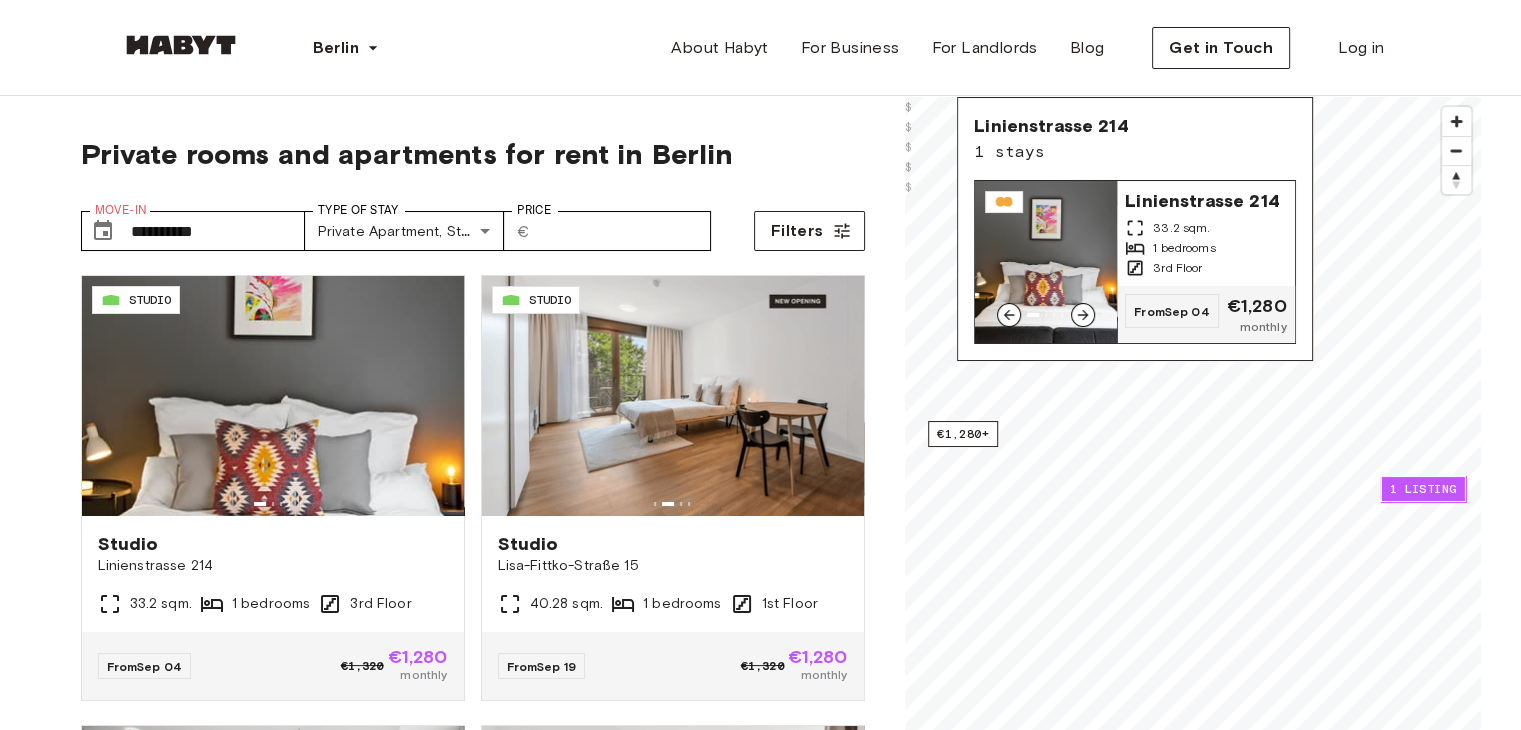click 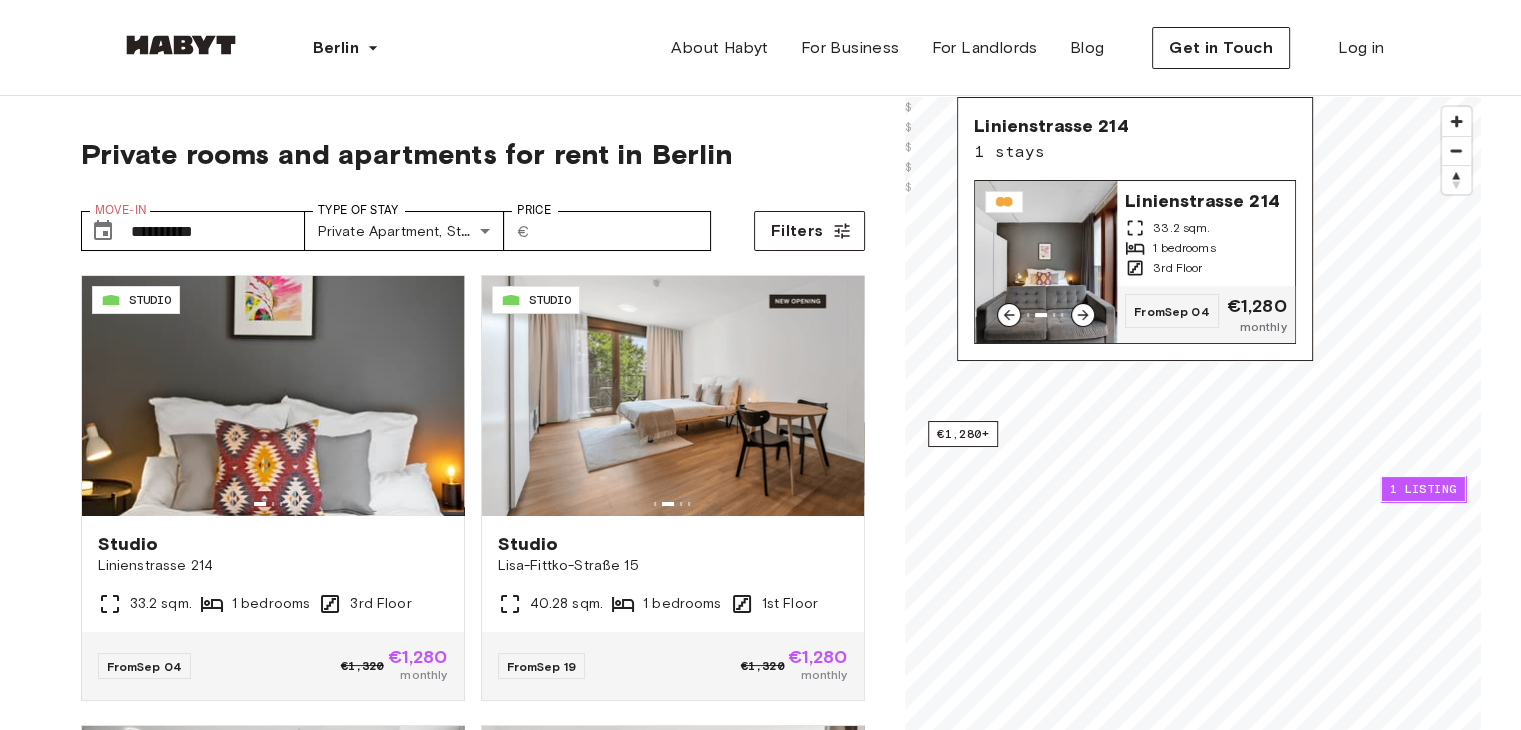 click 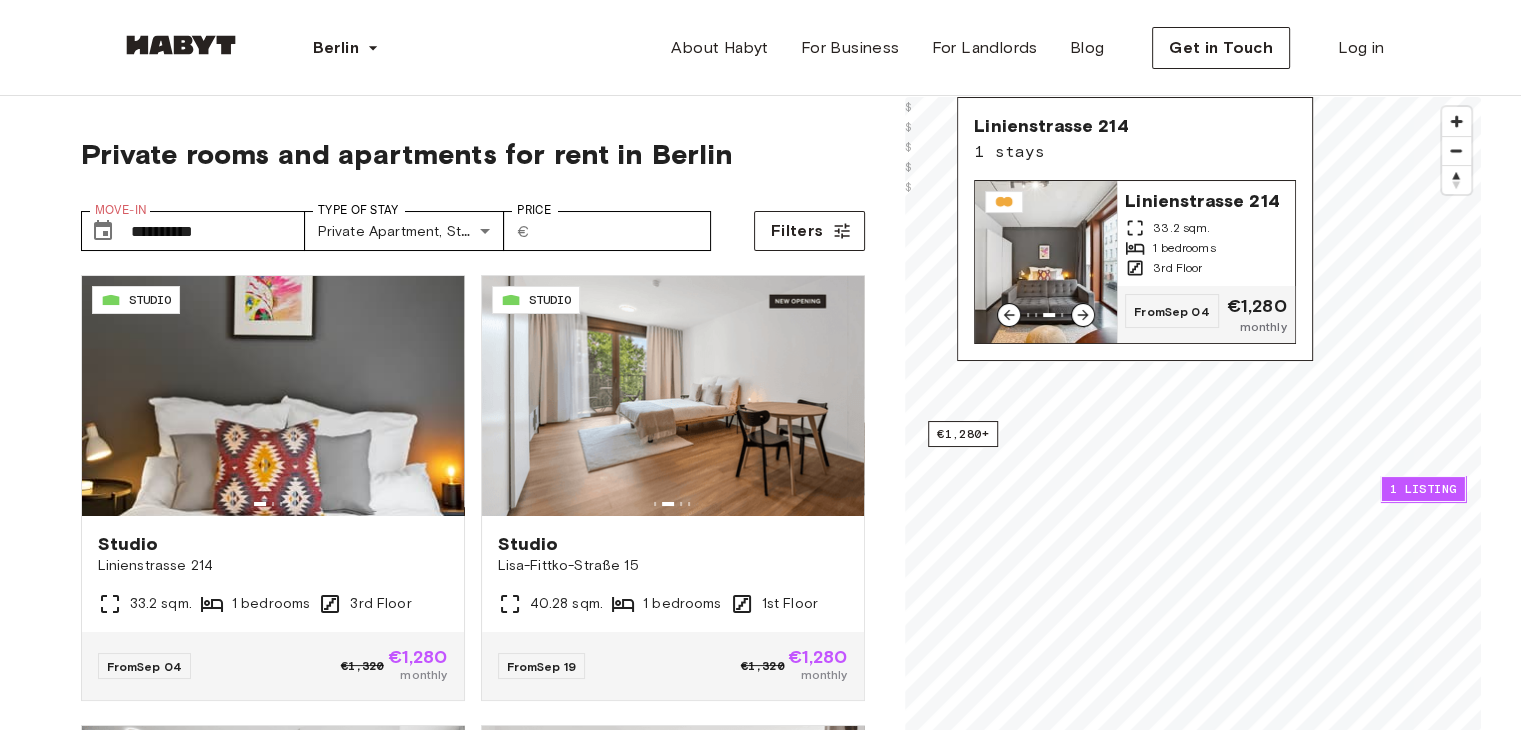 click 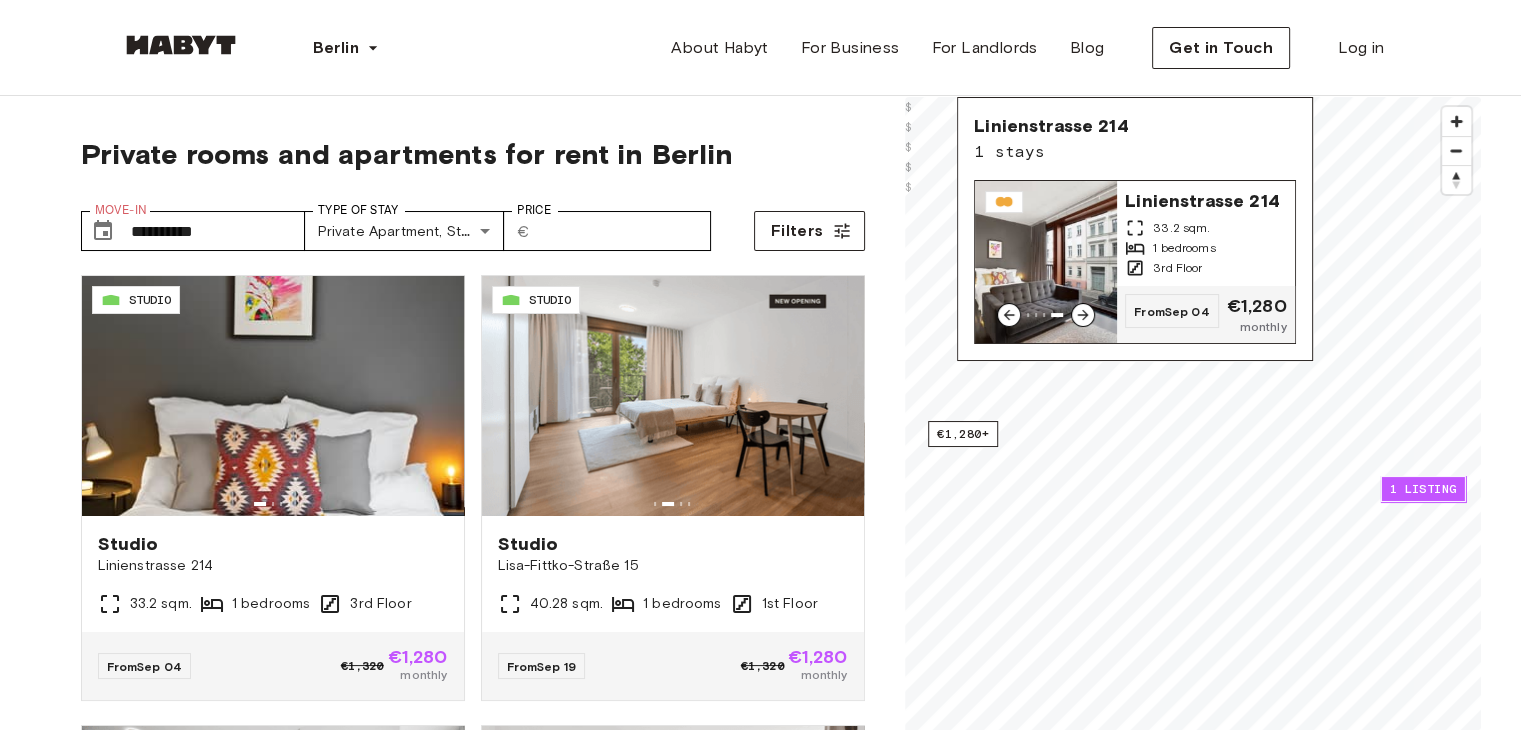 click at bounding box center (1046, 262) 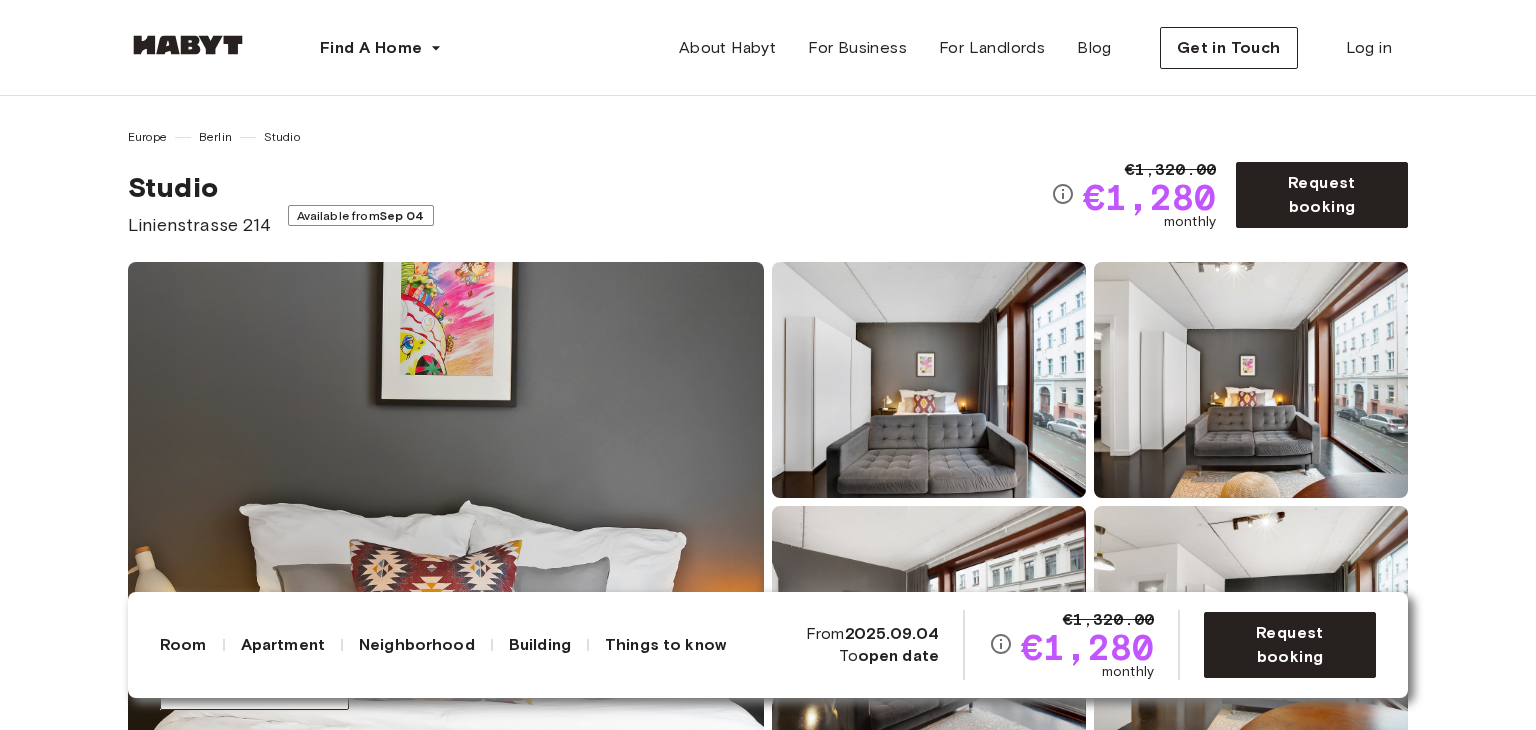 scroll, scrollTop: 0, scrollLeft: 0, axis: both 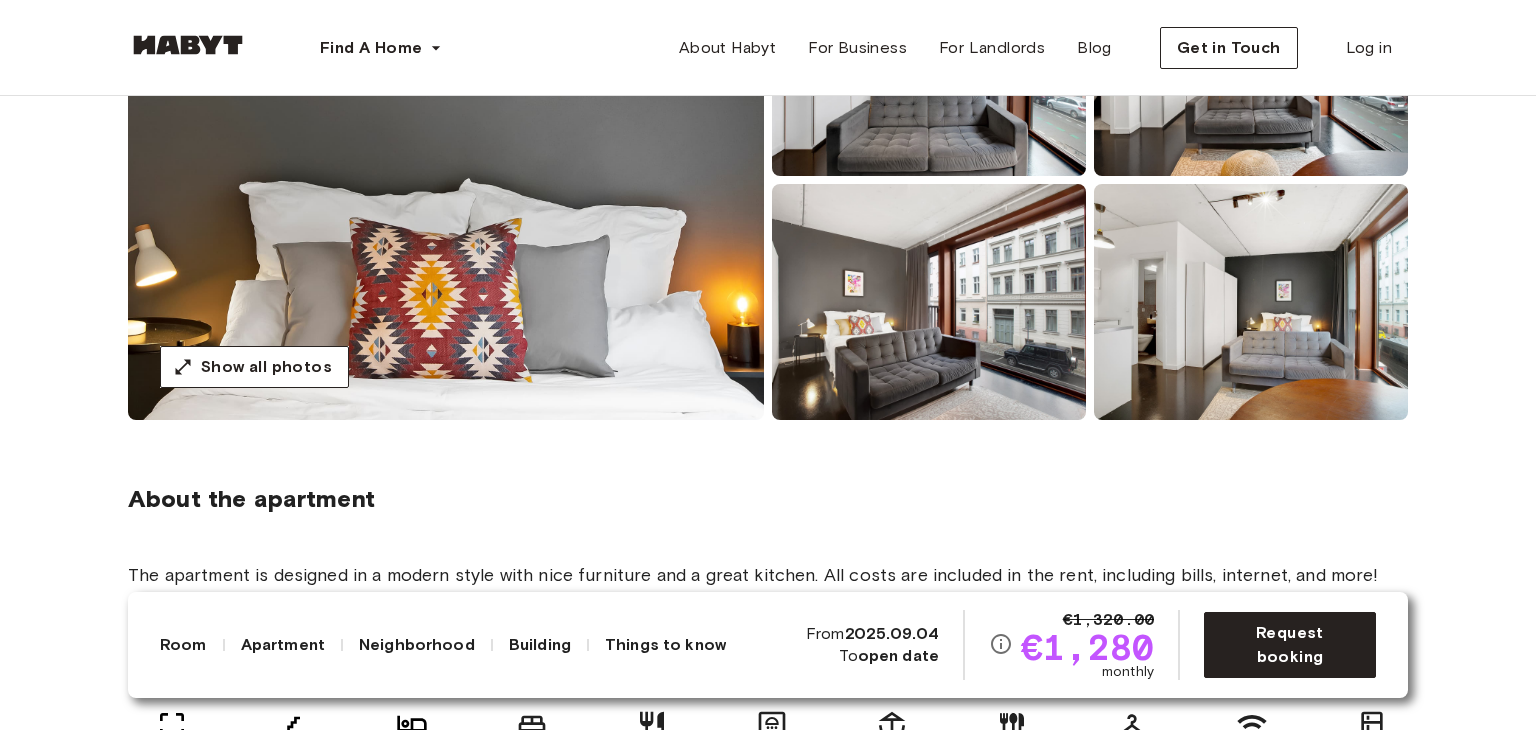 click at bounding box center [446, 180] 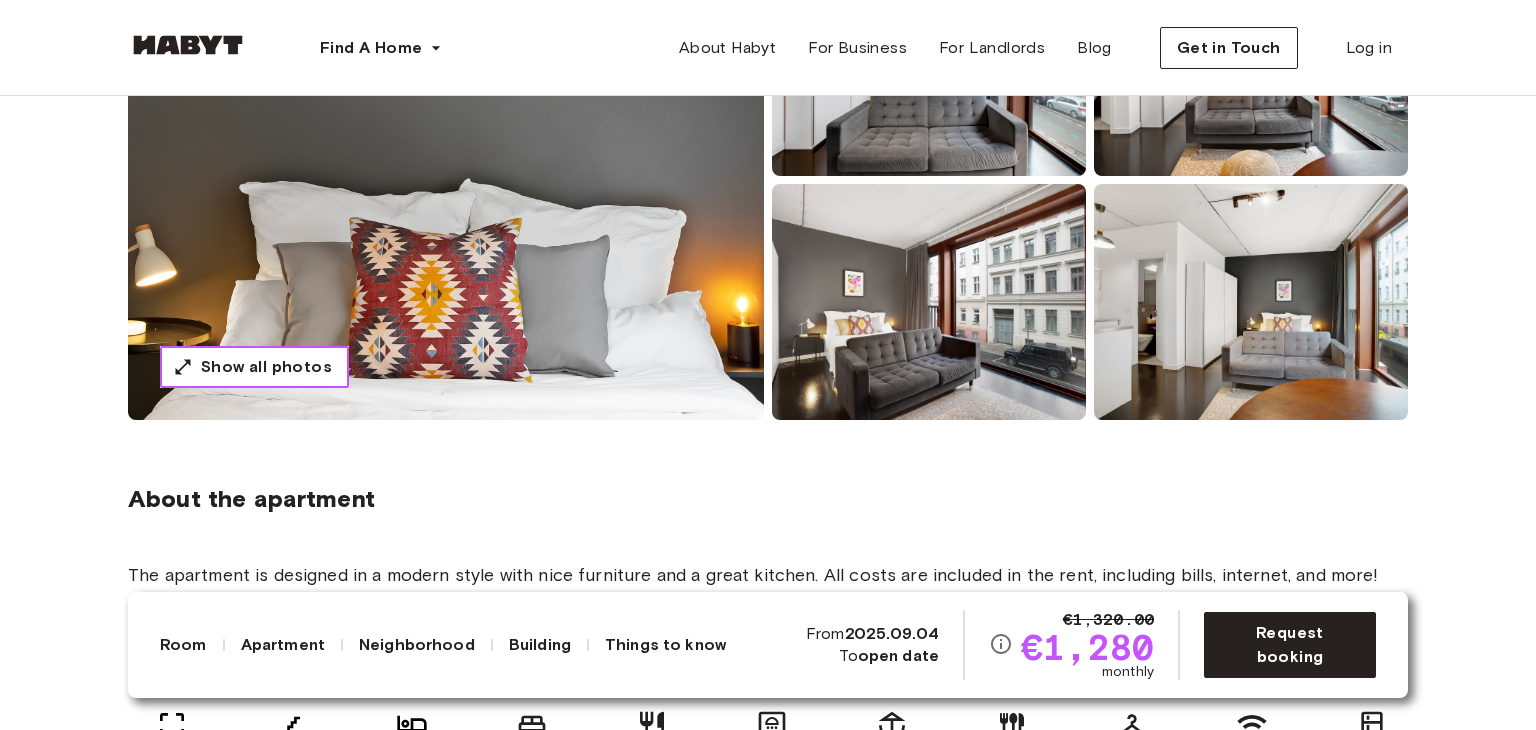 click on "Show all photos" at bounding box center (266, 367) 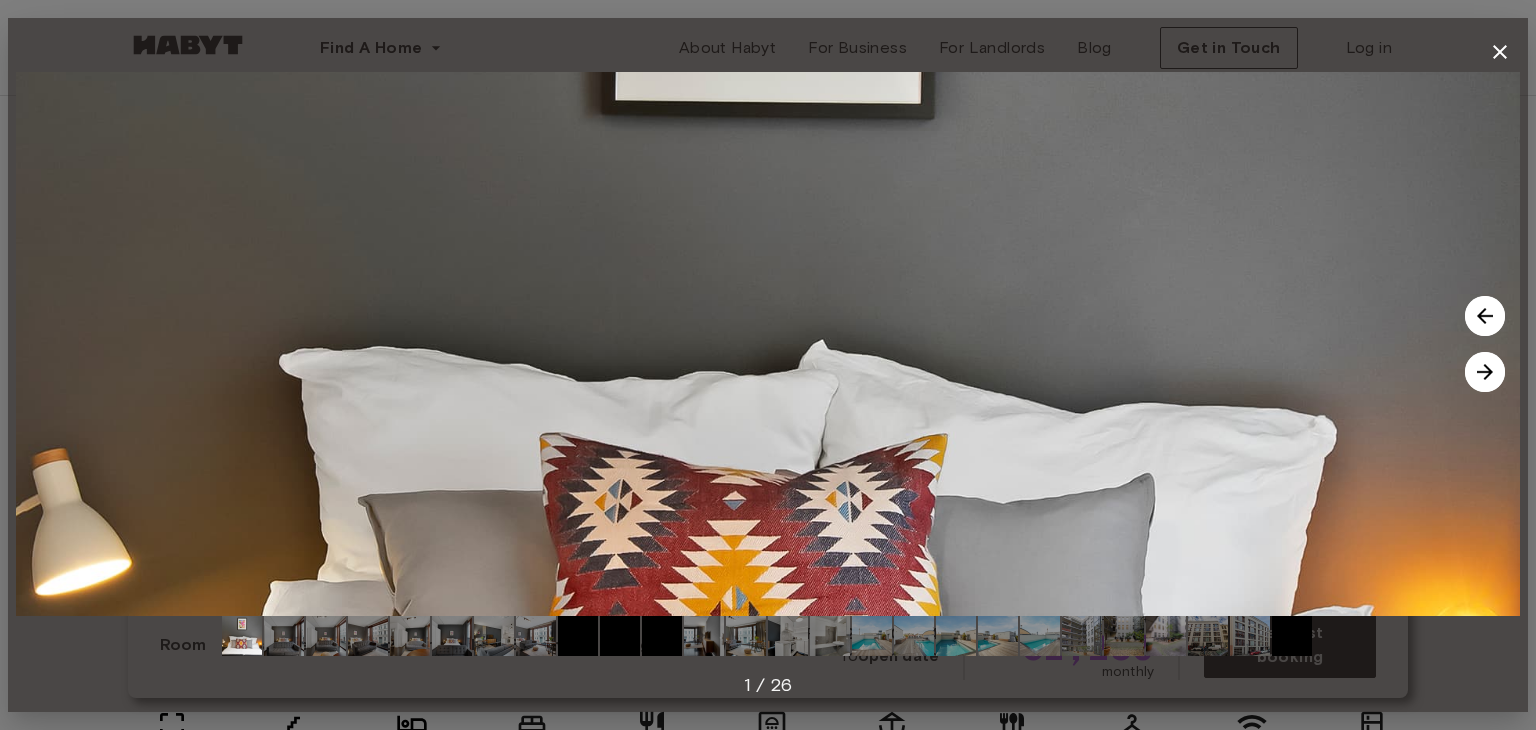 click at bounding box center [1485, 372] 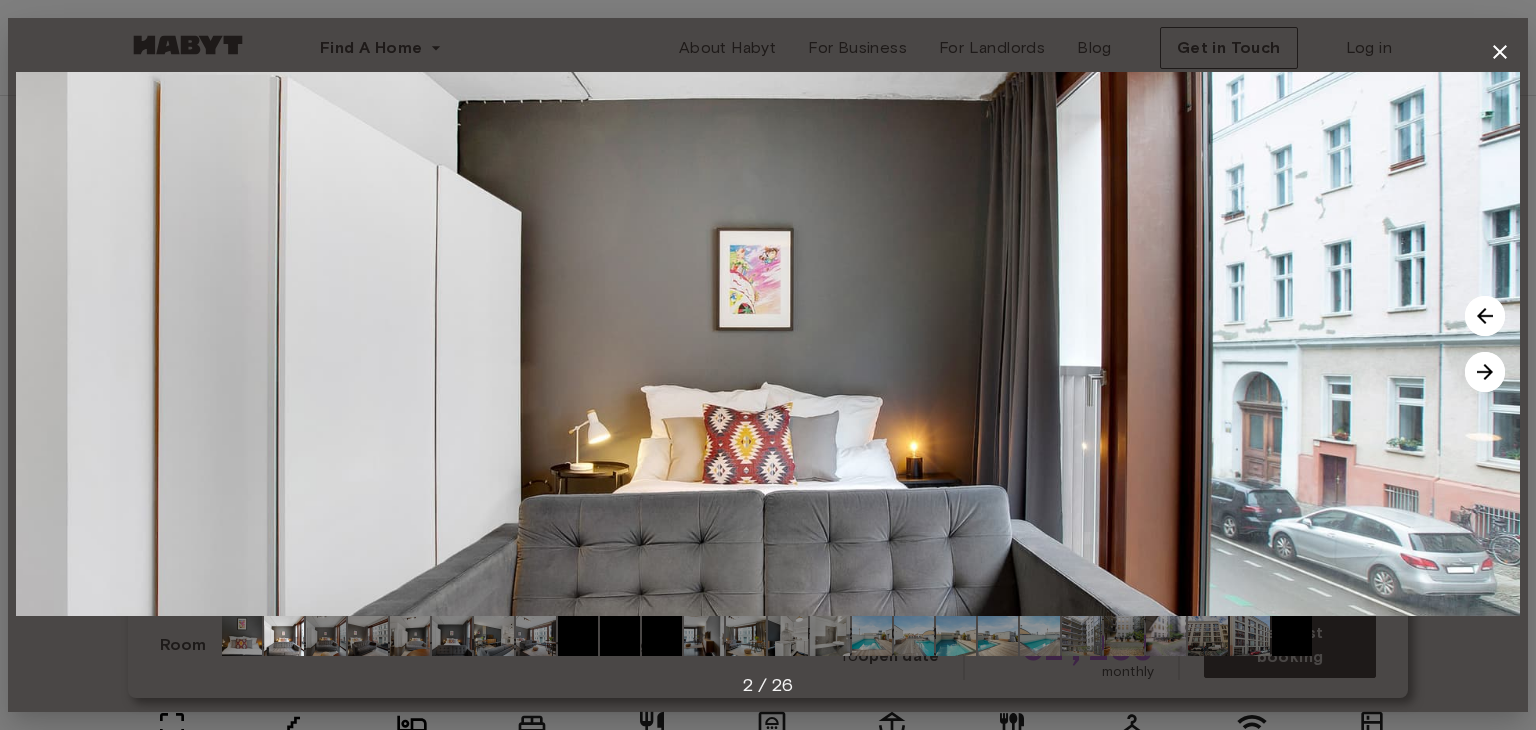 click at bounding box center [1485, 372] 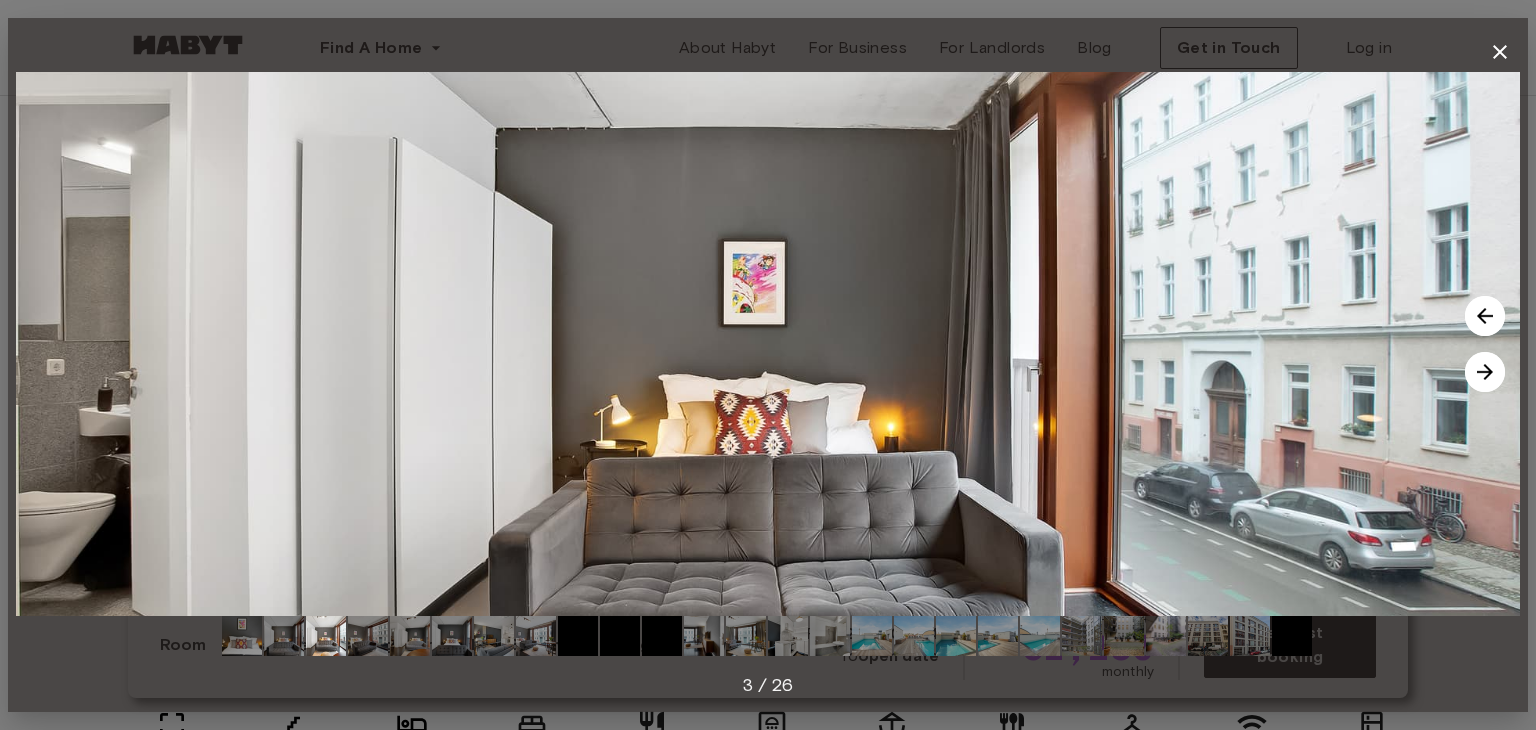 click at bounding box center (1485, 372) 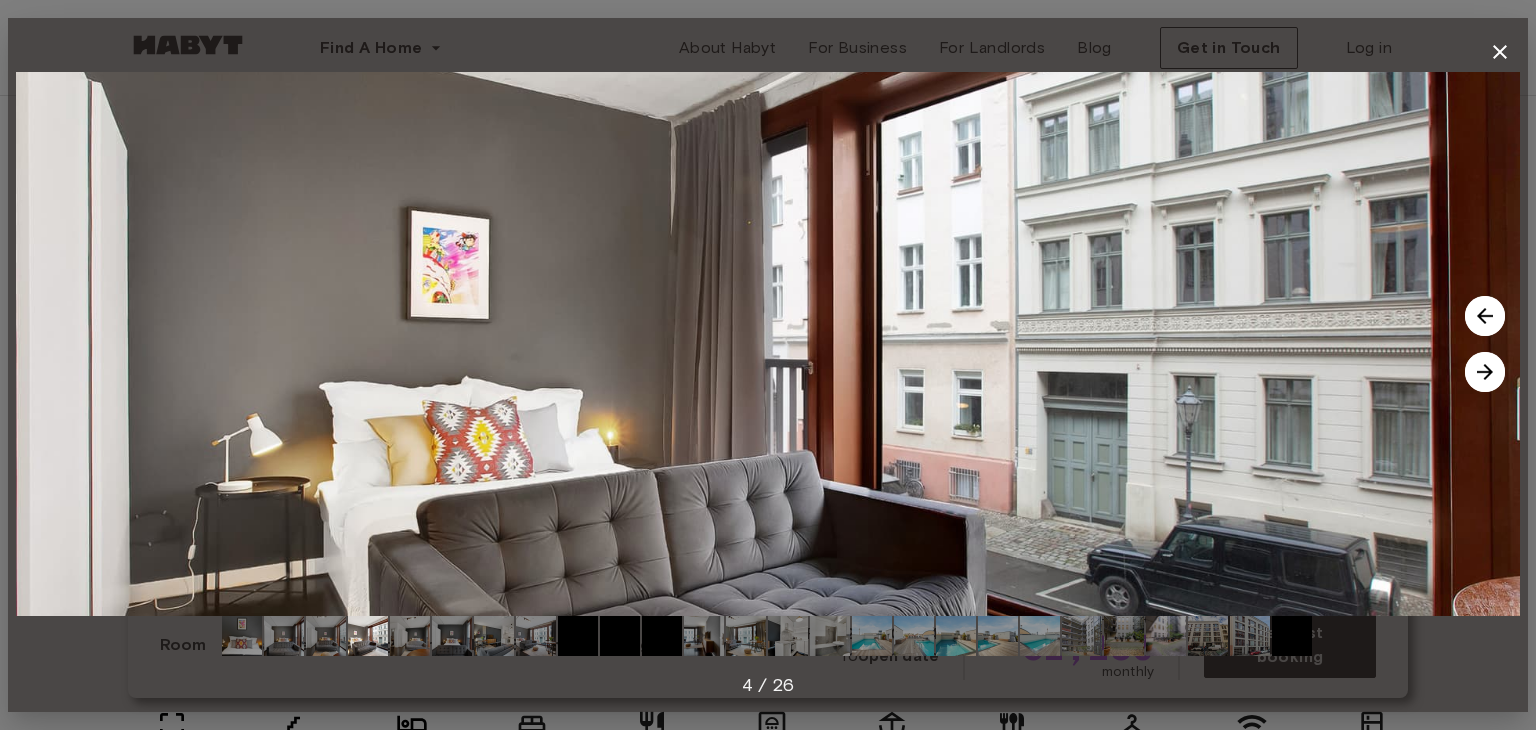 click at bounding box center [1485, 372] 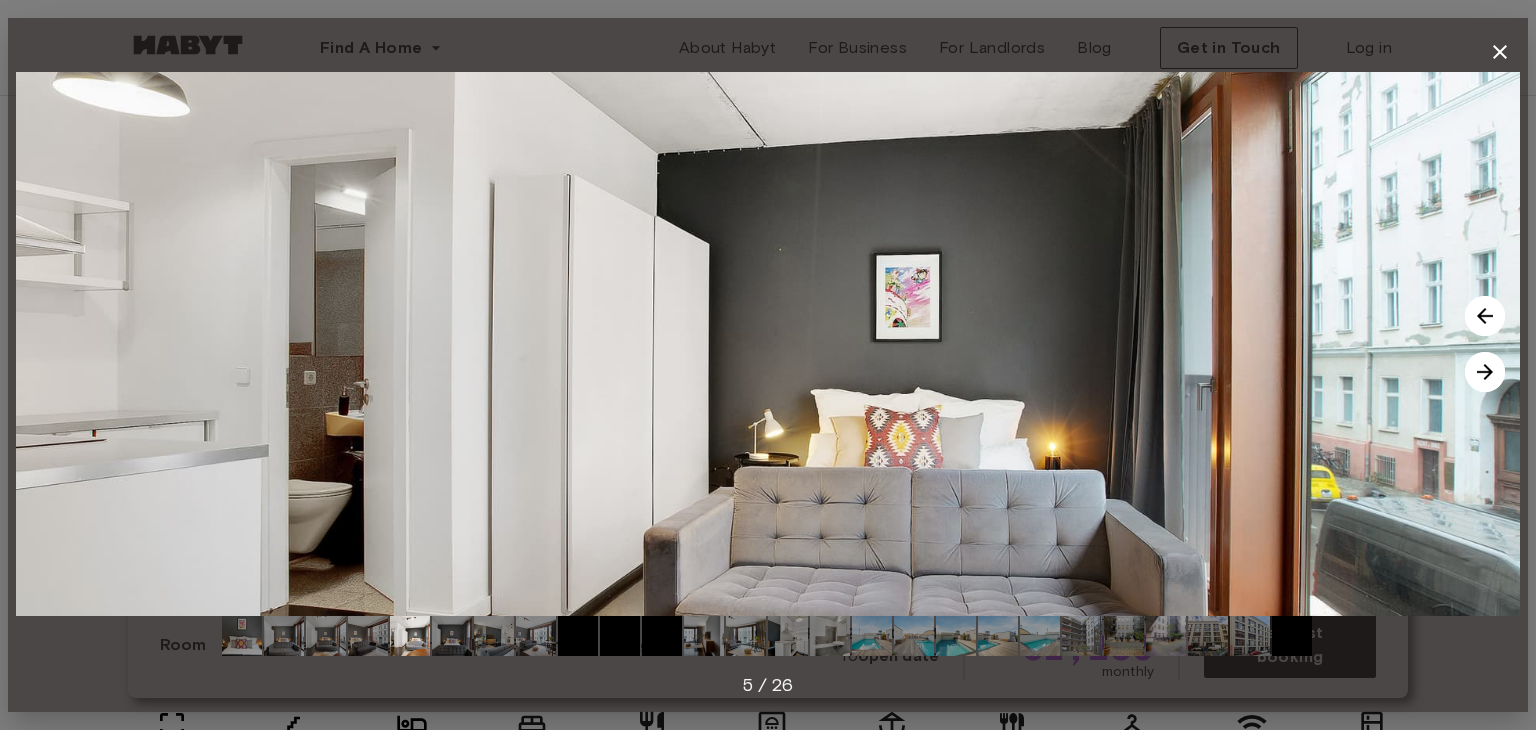 click at bounding box center (1485, 372) 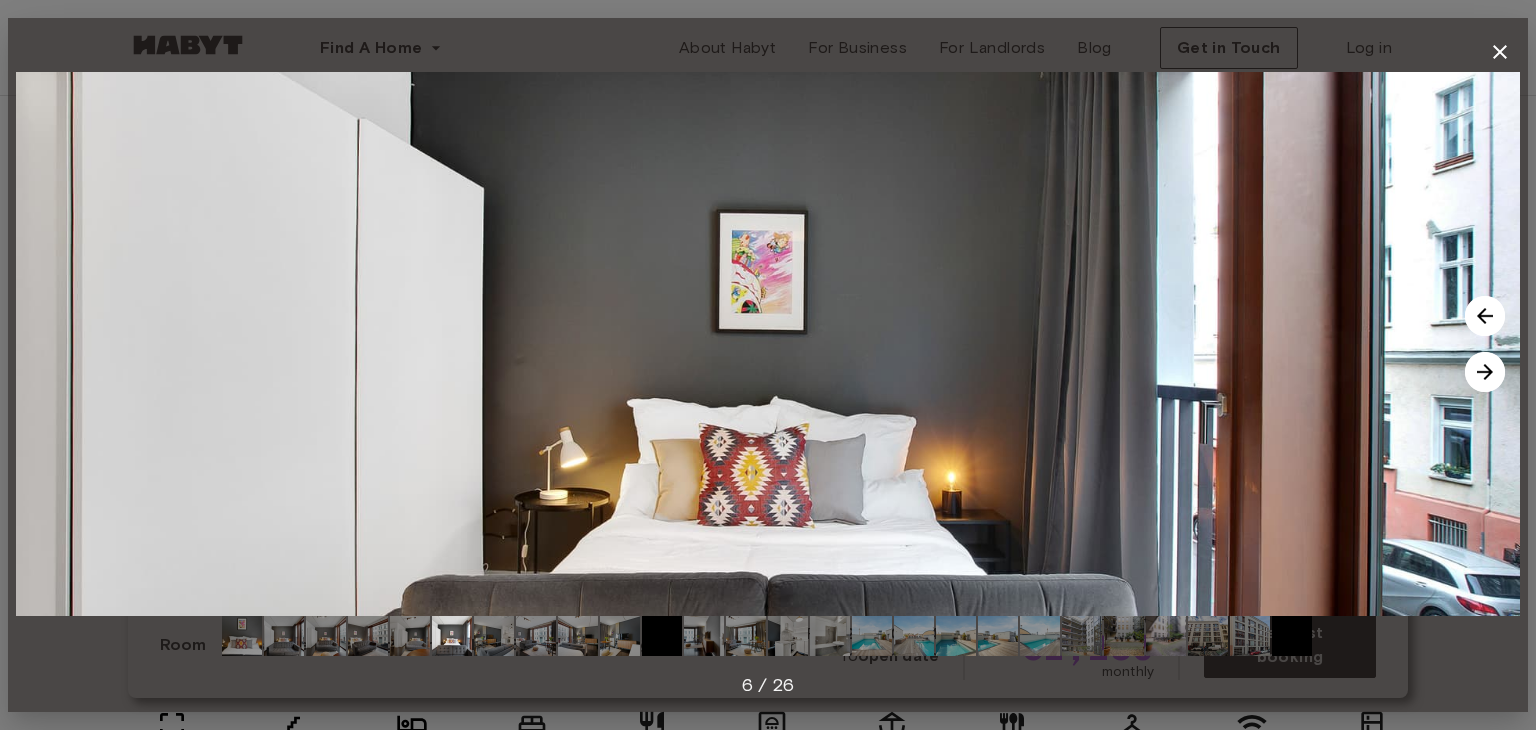 click at bounding box center (1485, 372) 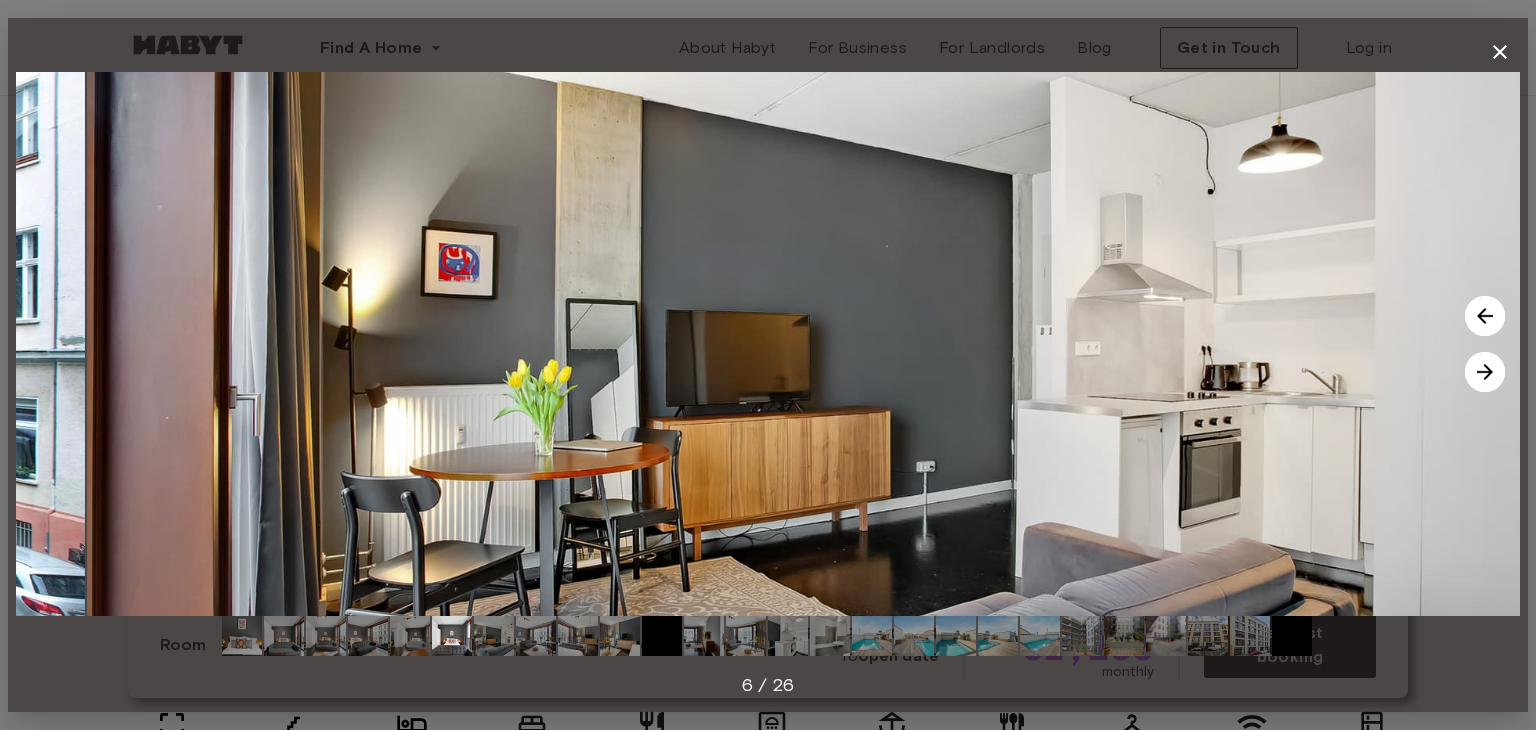 click at bounding box center [1485, 372] 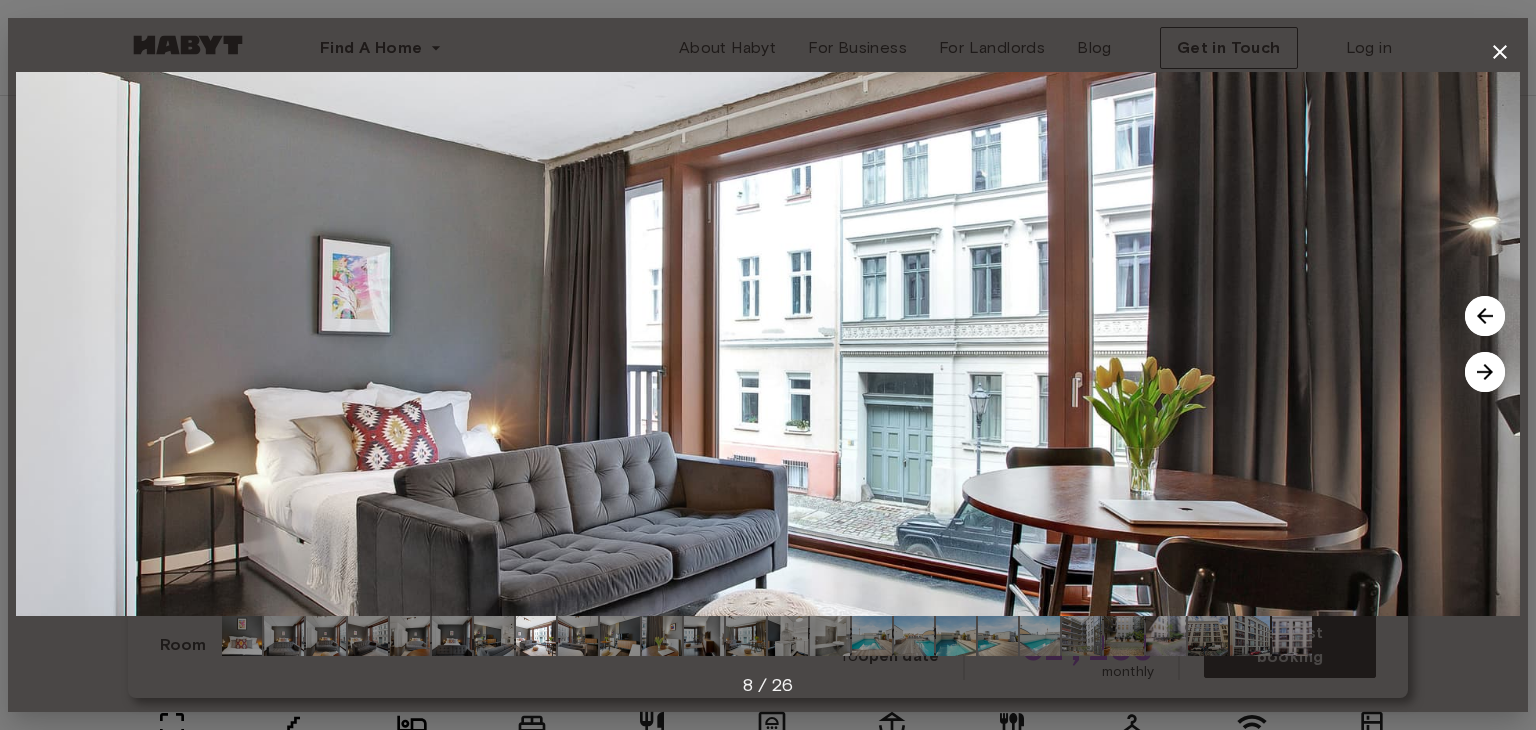 click at bounding box center [1485, 372] 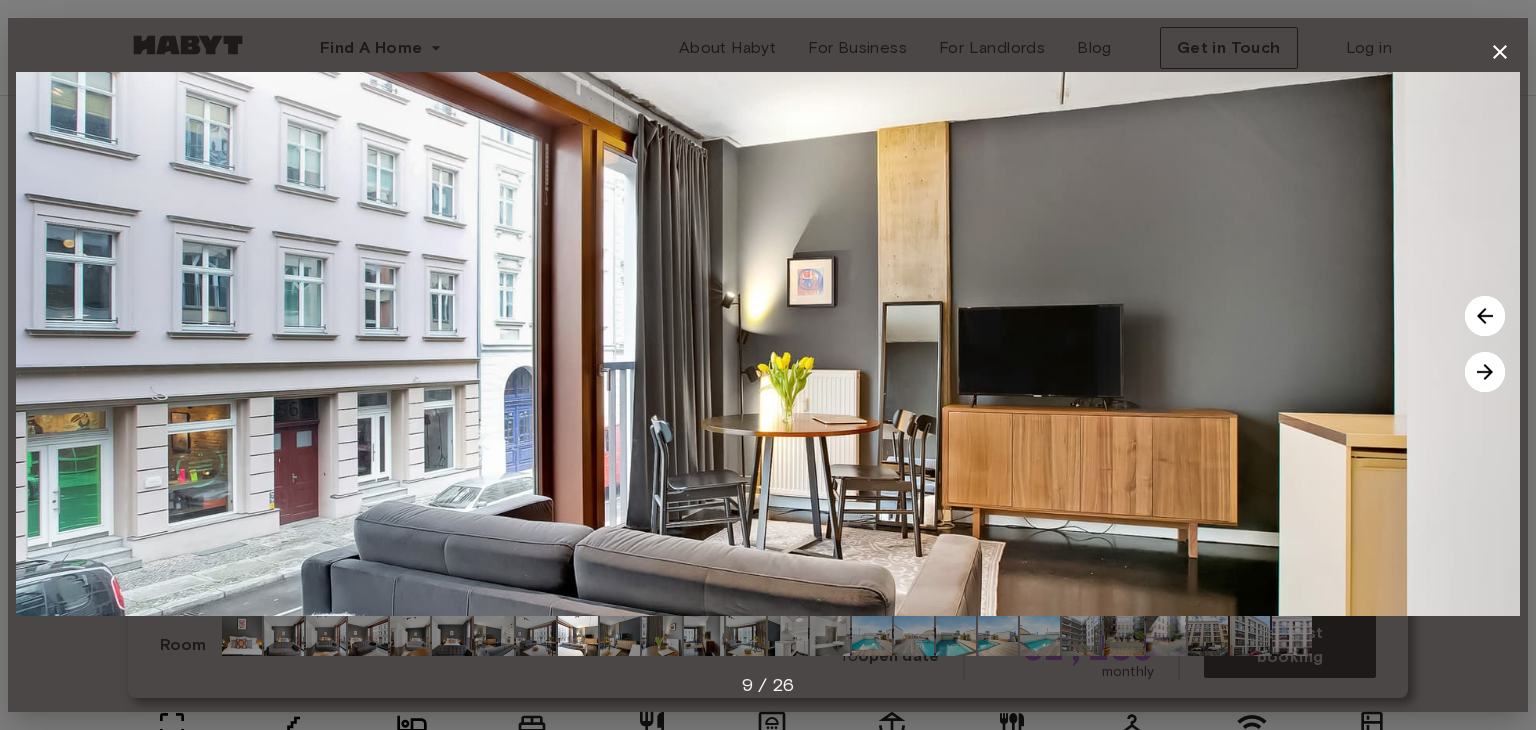 click at bounding box center [1485, 372] 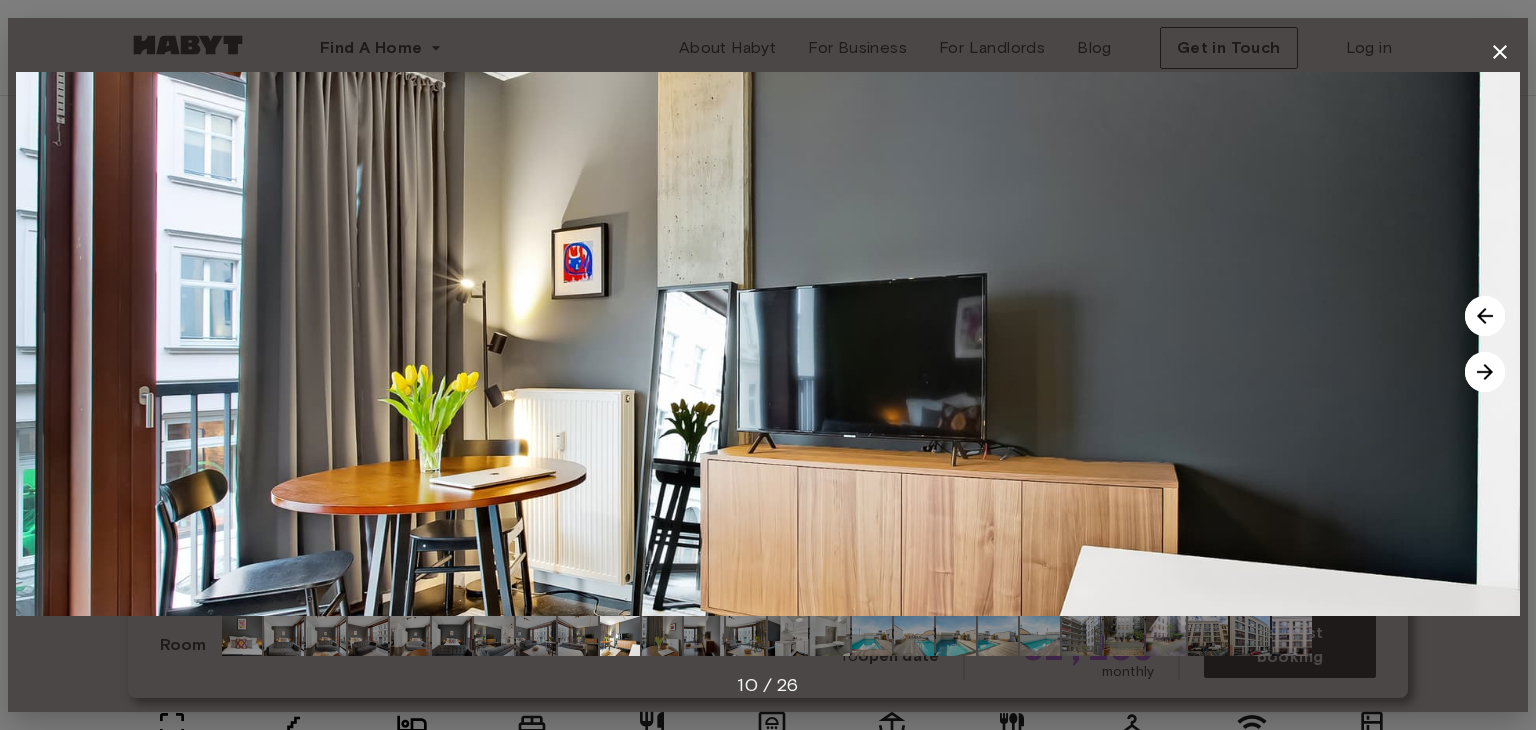 click 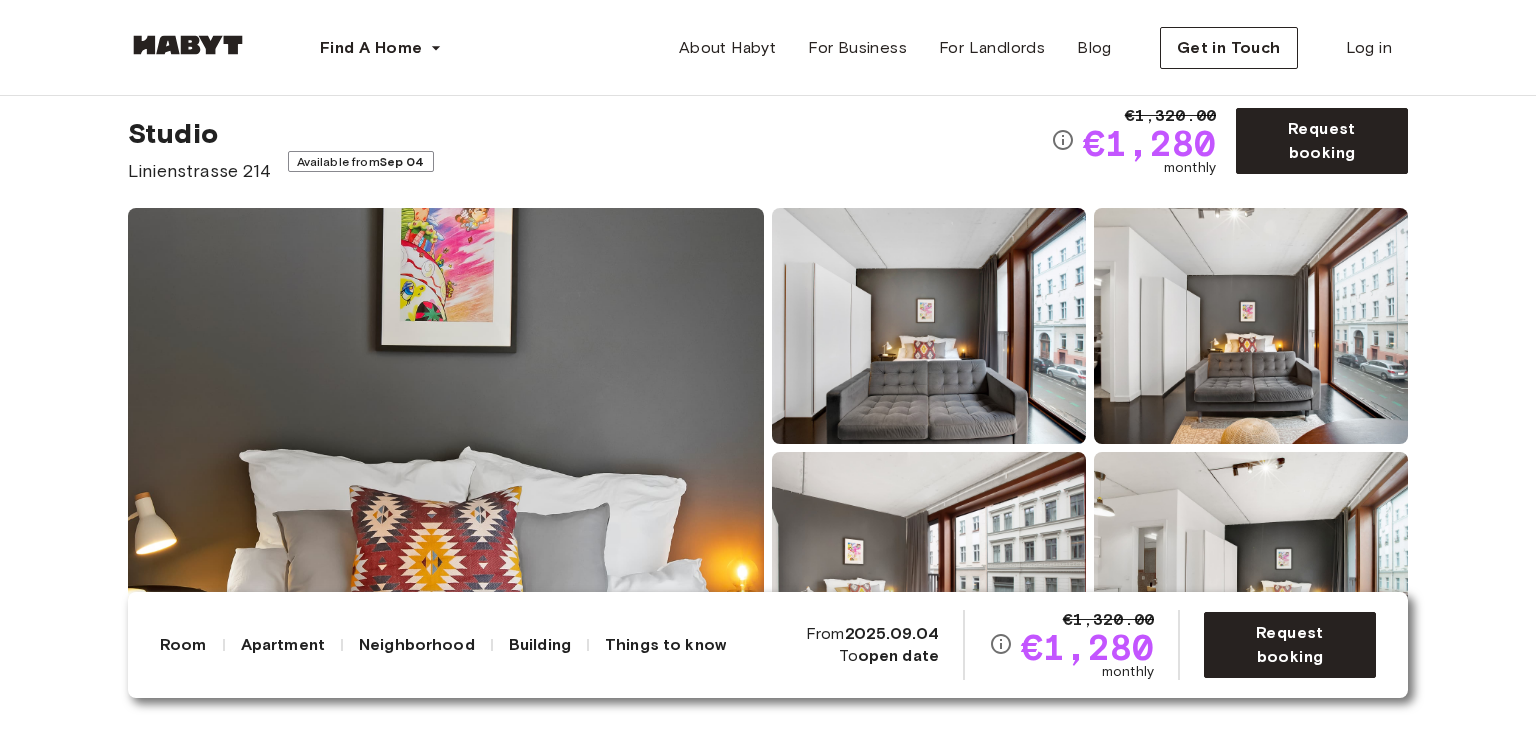 scroll, scrollTop: 0, scrollLeft: 0, axis: both 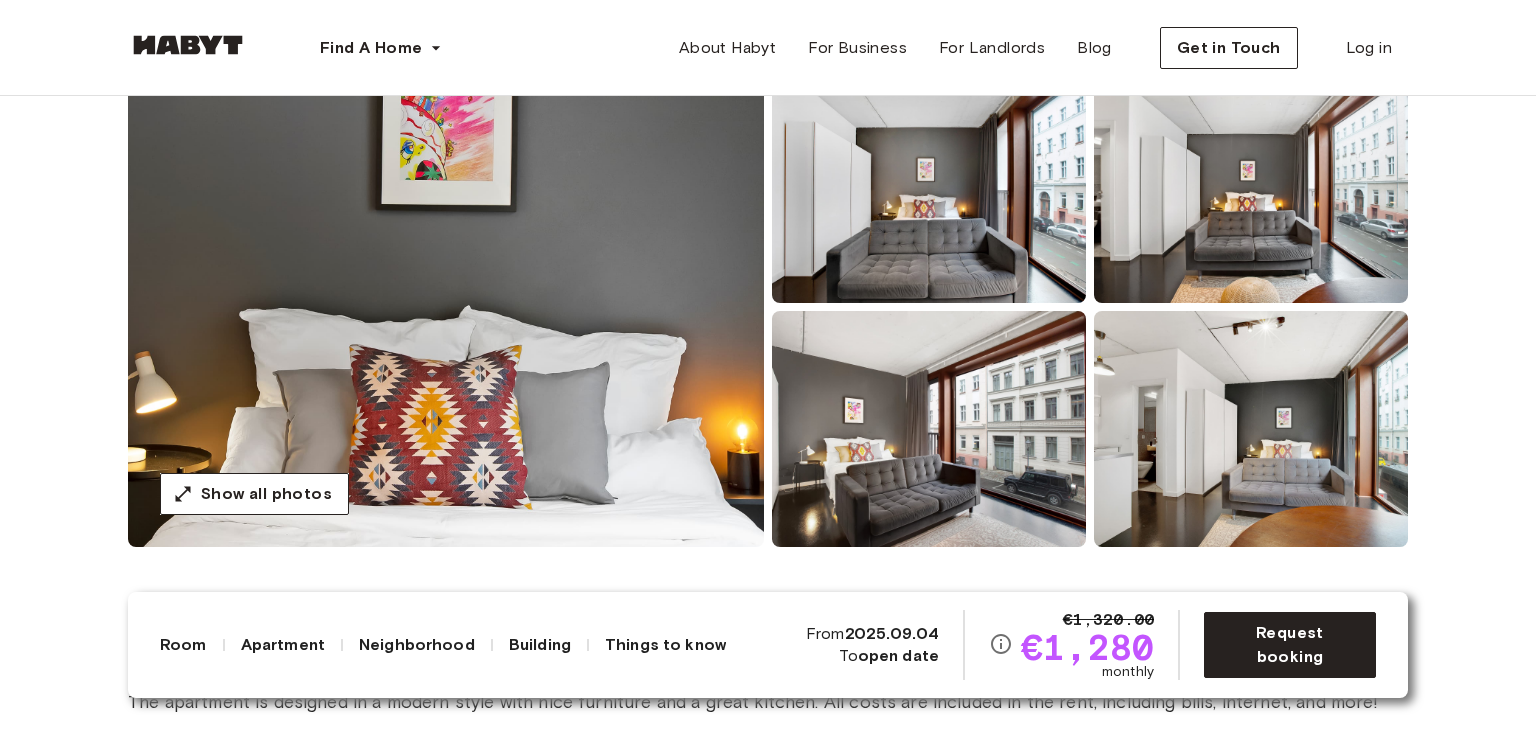 click at bounding box center [446, 307] 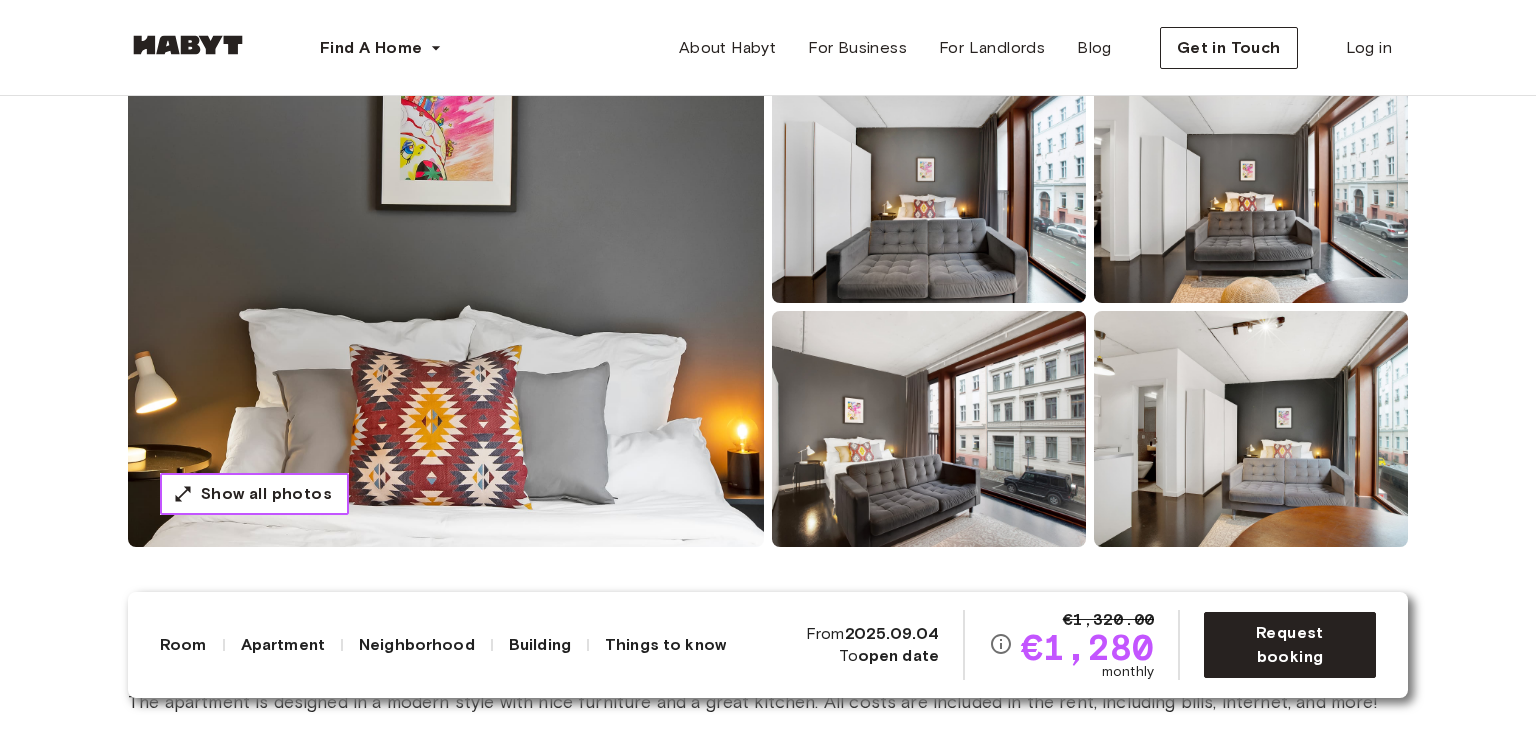 click on "Show all photos" at bounding box center (266, 494) 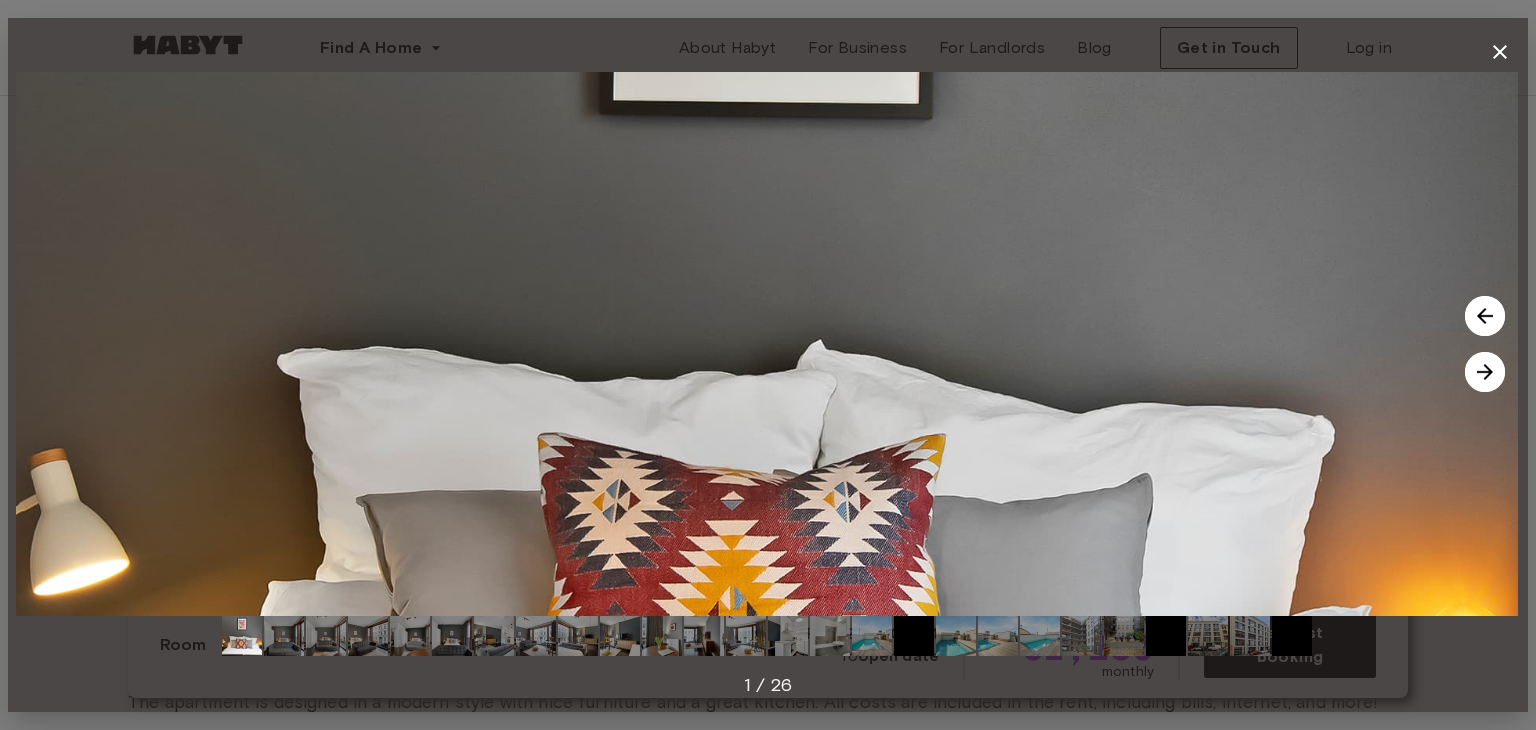 drag, startPoint x: 1252, startPoint y: 450, endPoint x: 1250, endPoint y: 393, distance: 57.035076 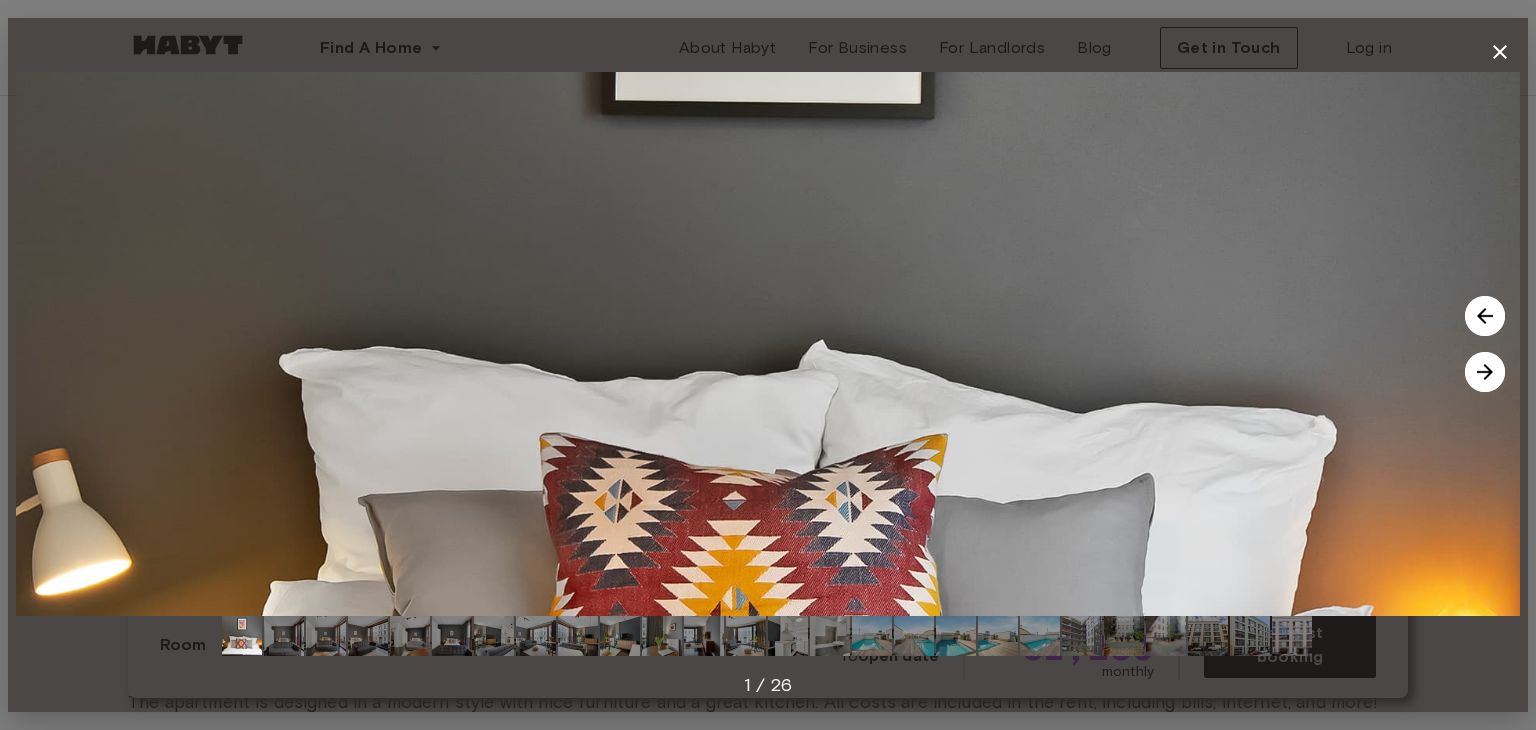 click at bounding box center [1485, 316] 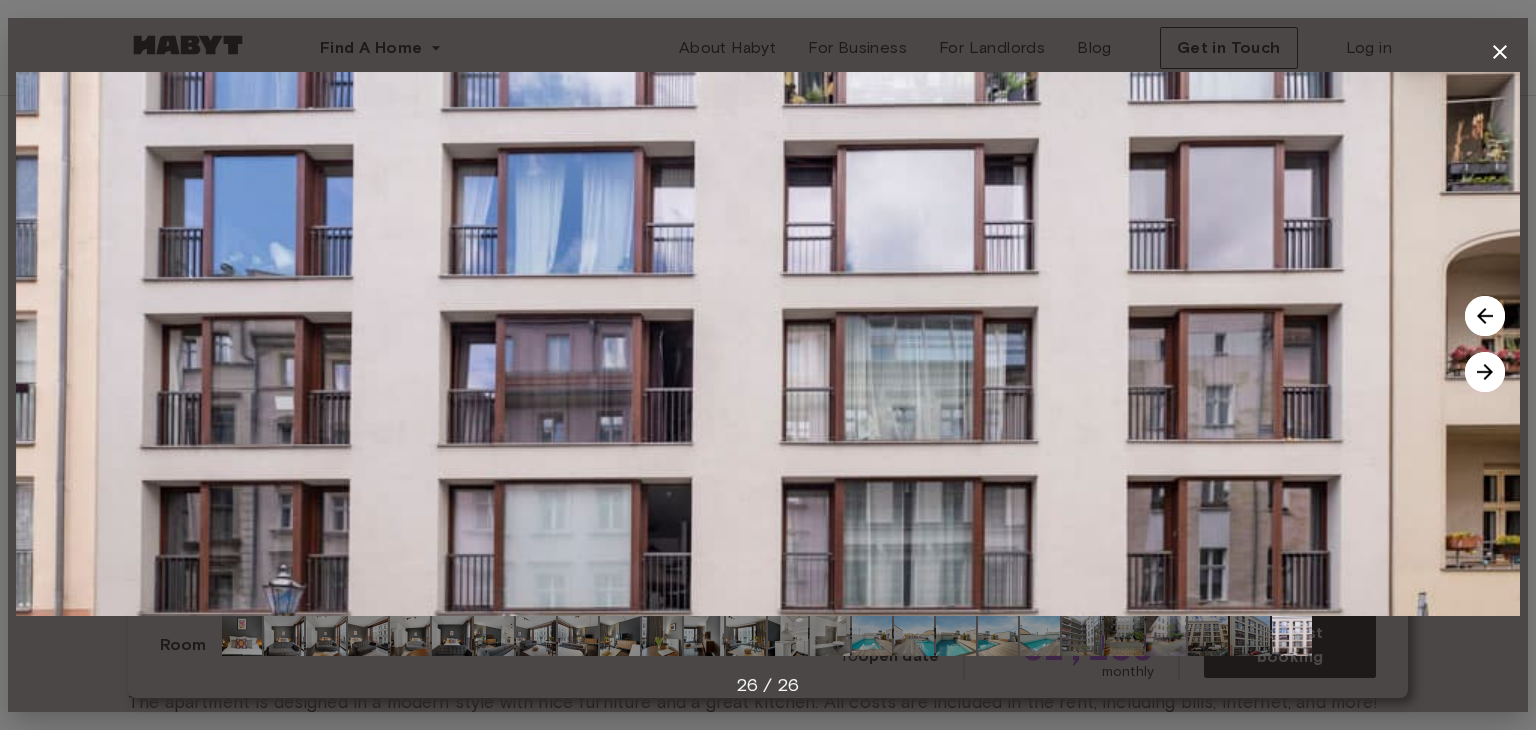 click at bounding box center [1485, 372] 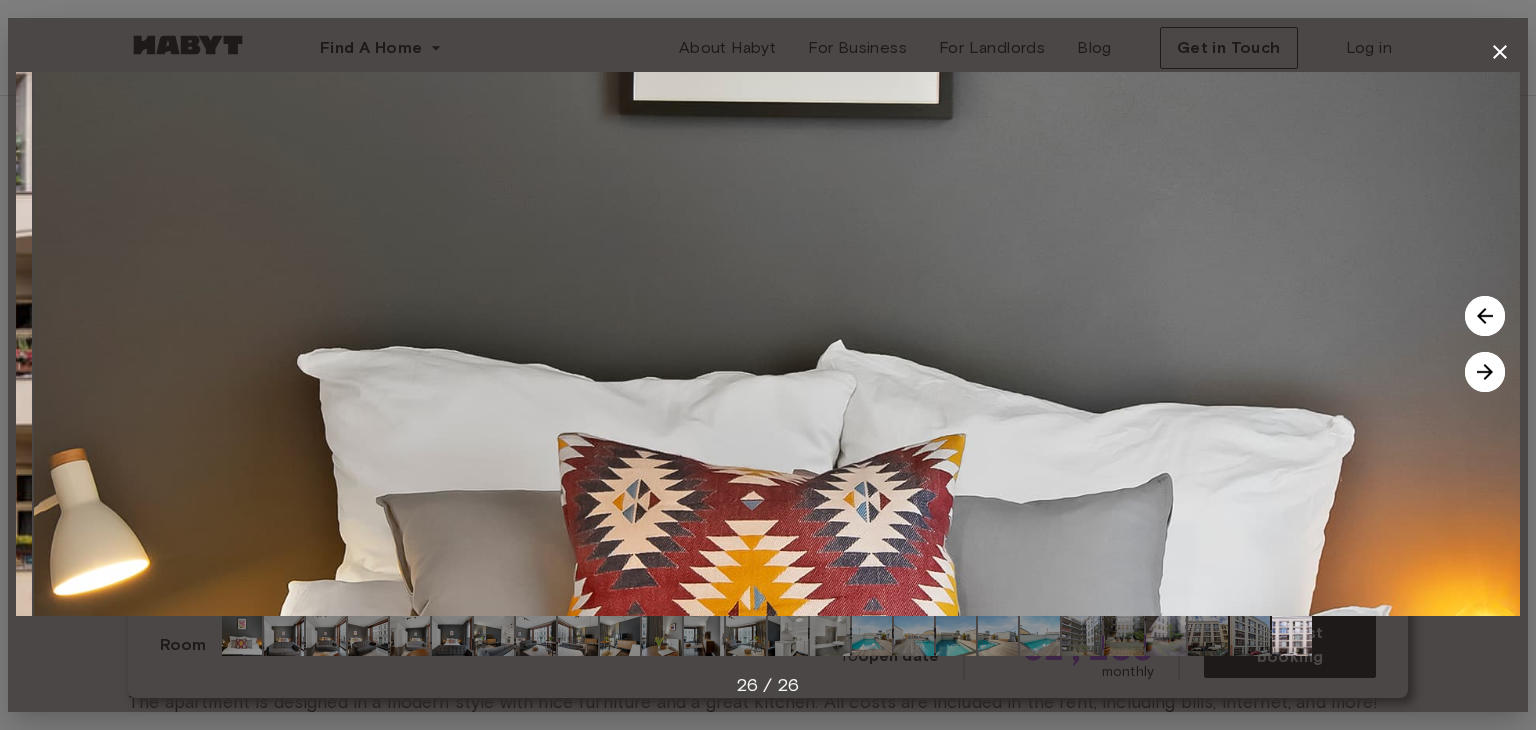 click at bounding box center [1485, 372] 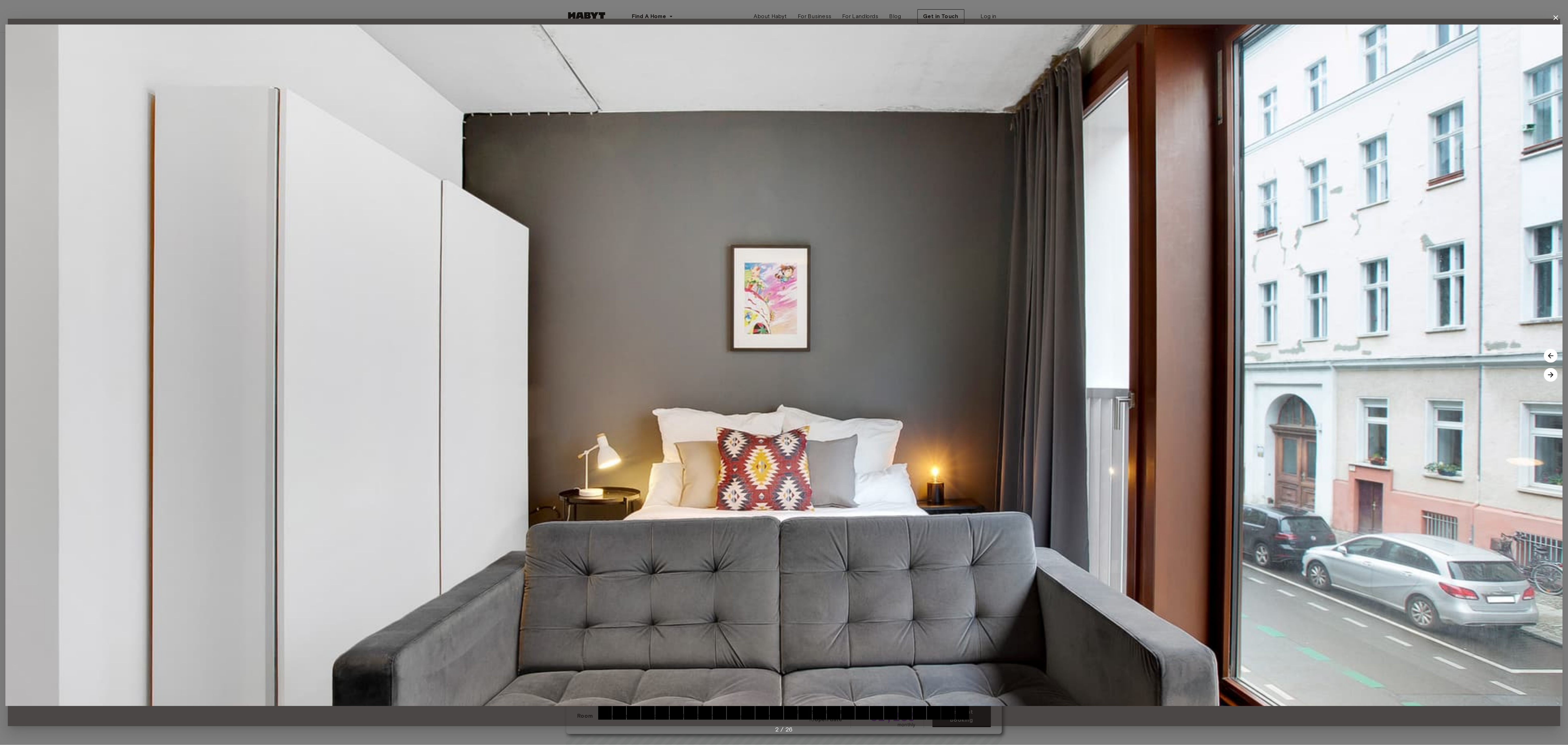 scroll, scrollTop: 50, scrollLeft: 0, axis: vertical 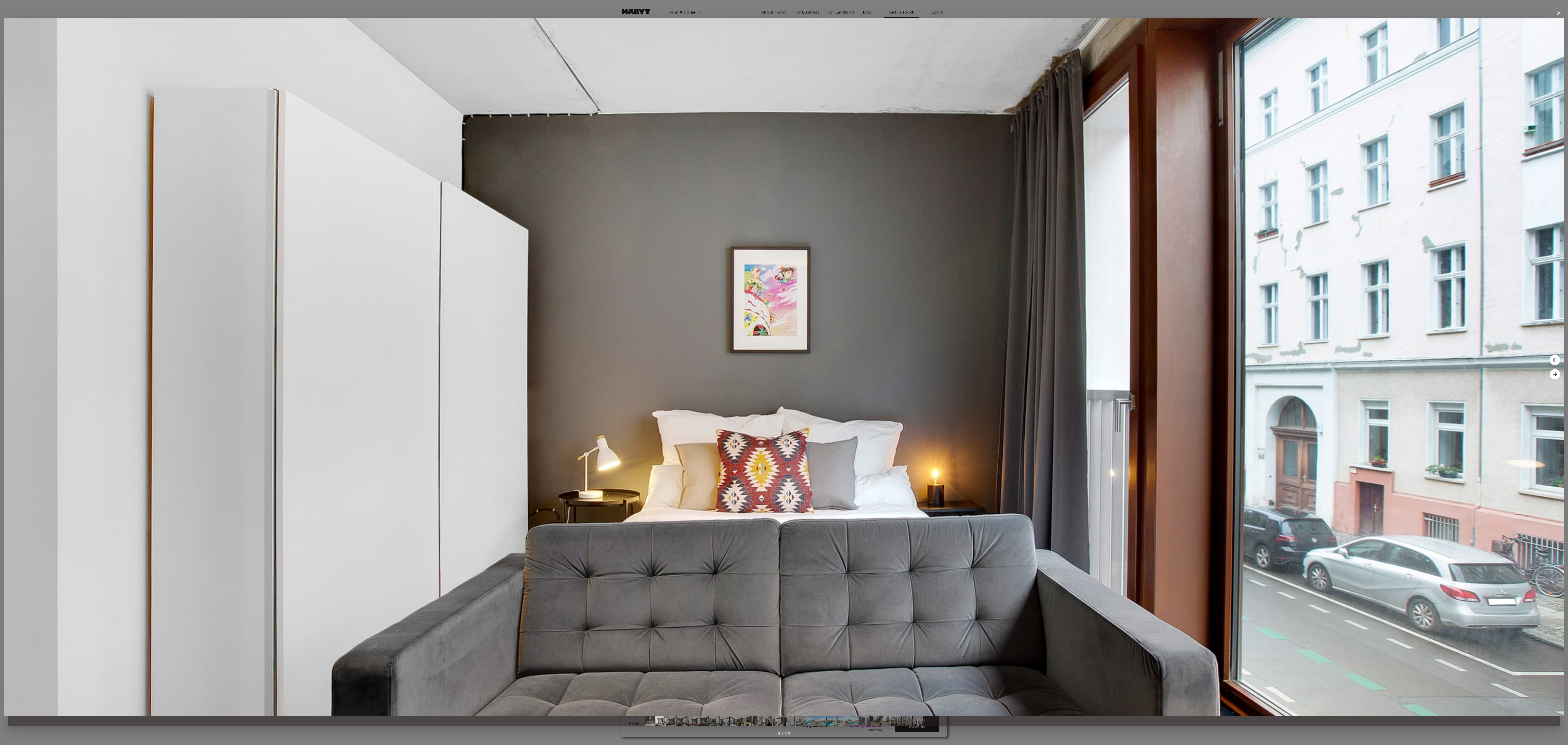 click at bounding box center [1555, 374] 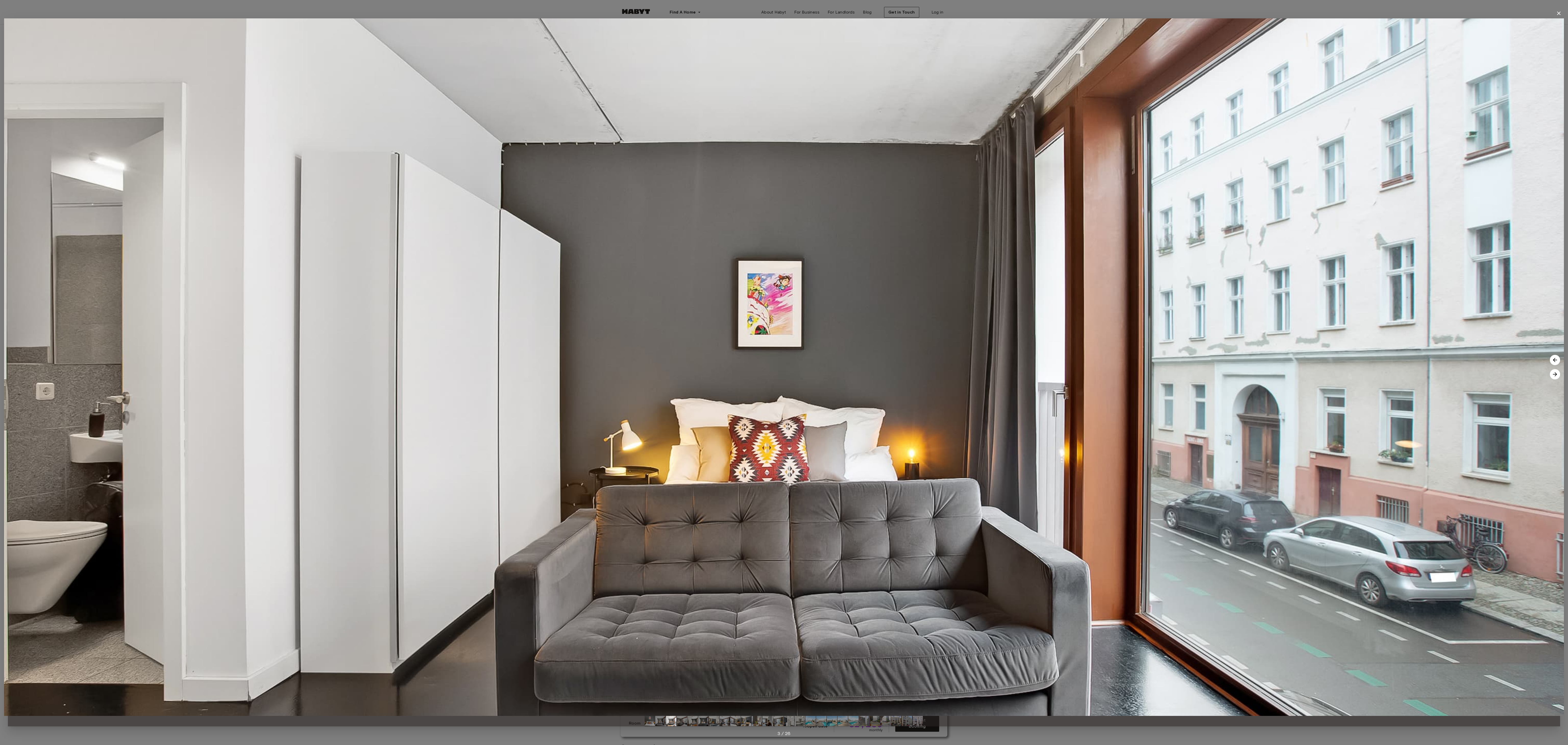 click at bounding box center (1555, 374) 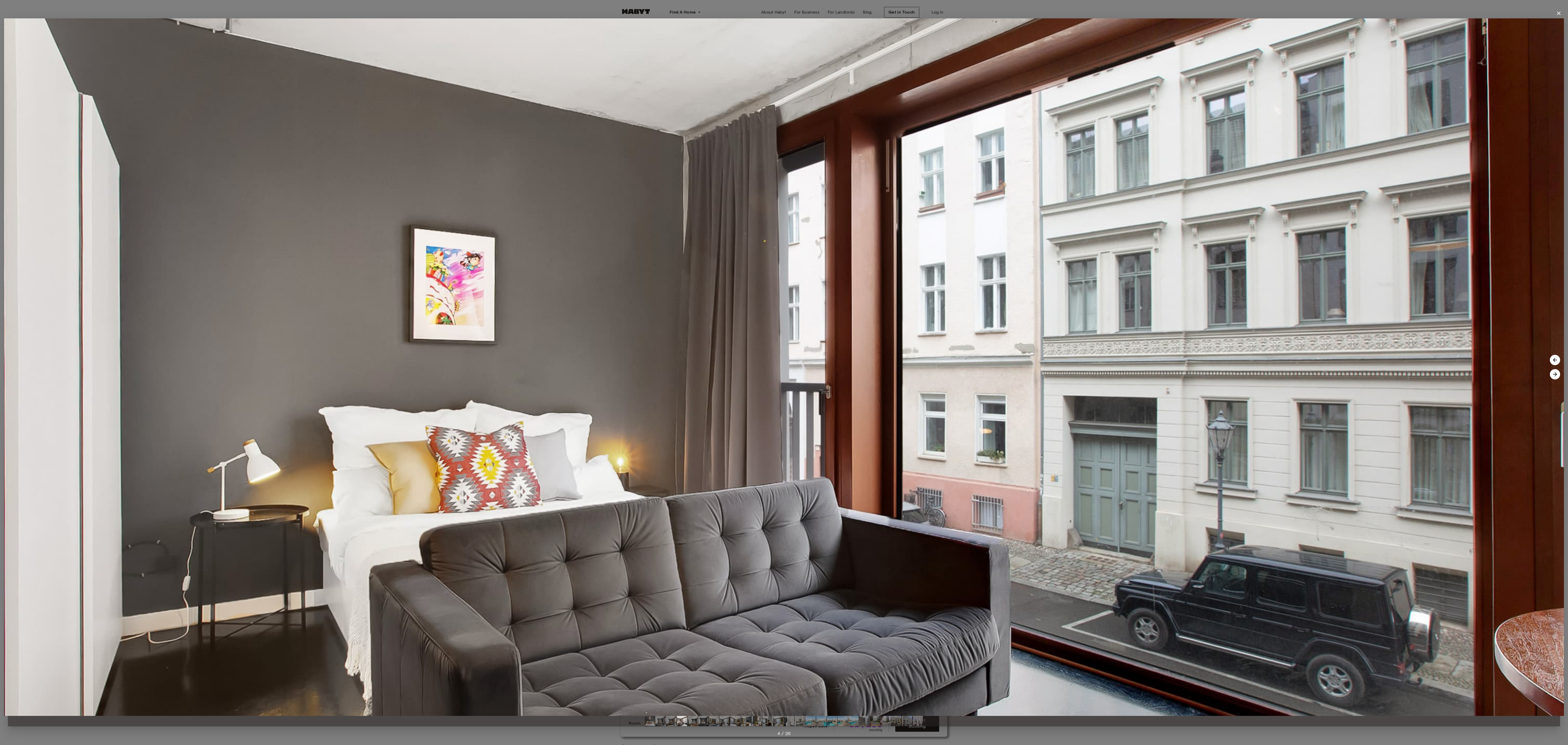 click at bounding box center [1555, 374] 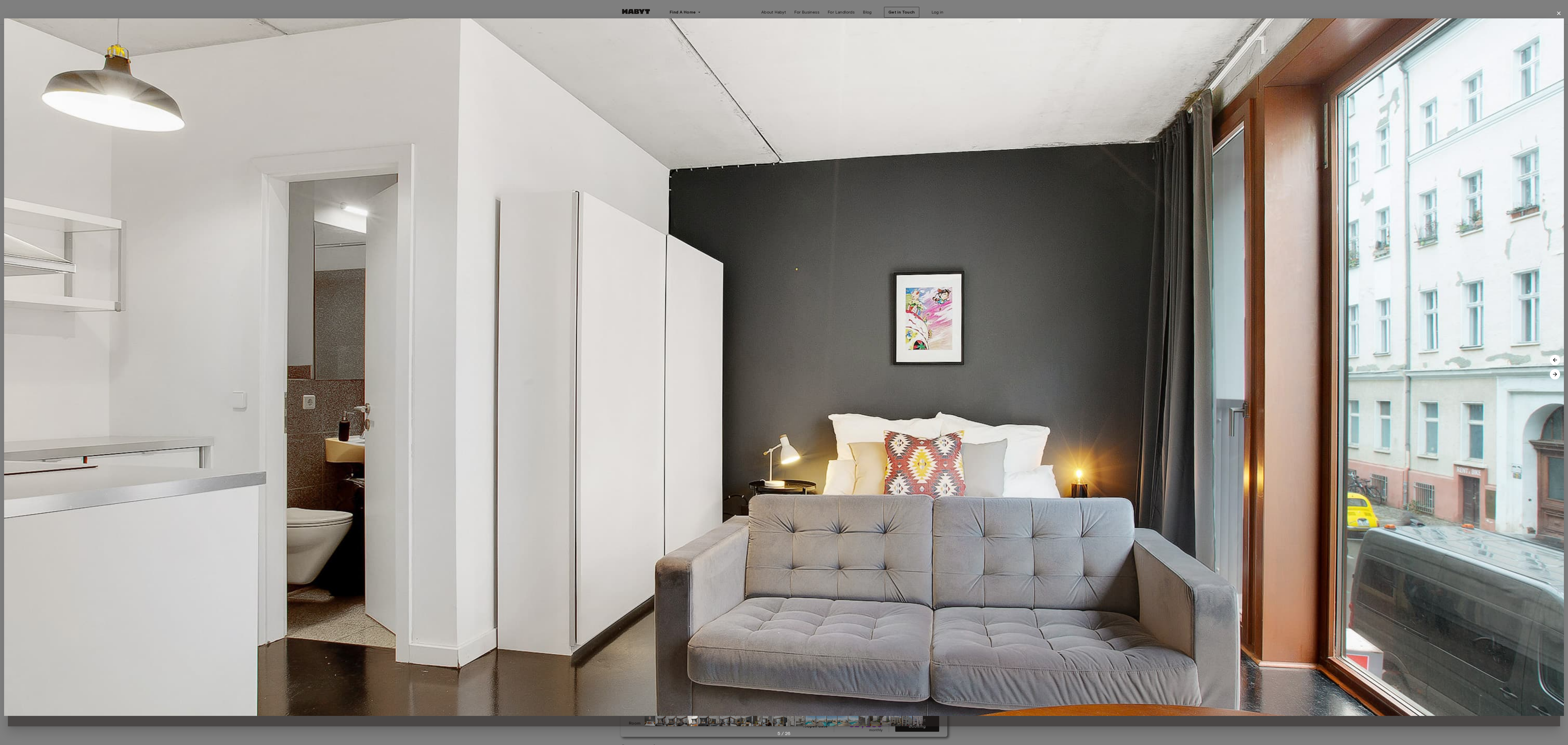 click at bounding box center [1555, 374] 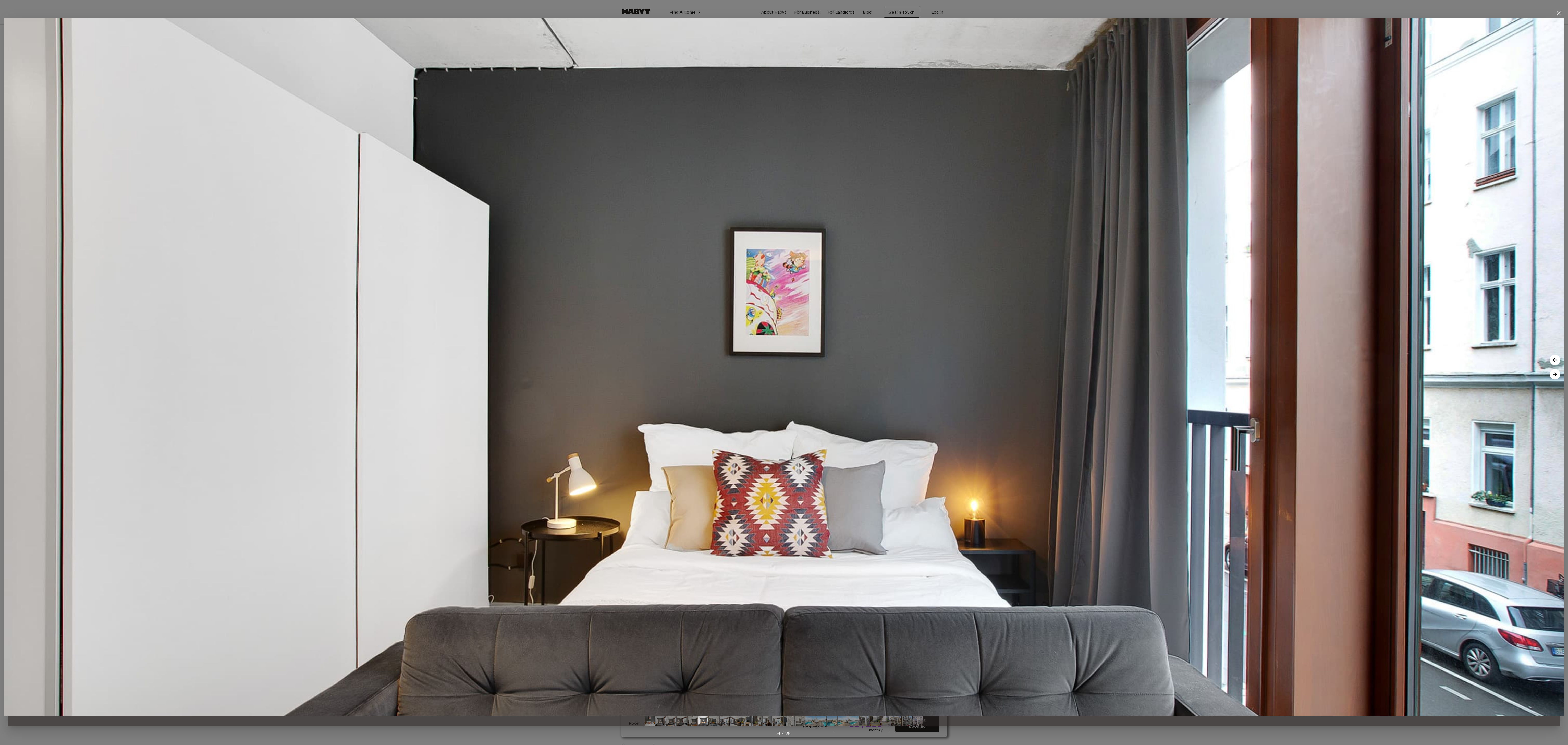 click at bounding box center (1555, 374) 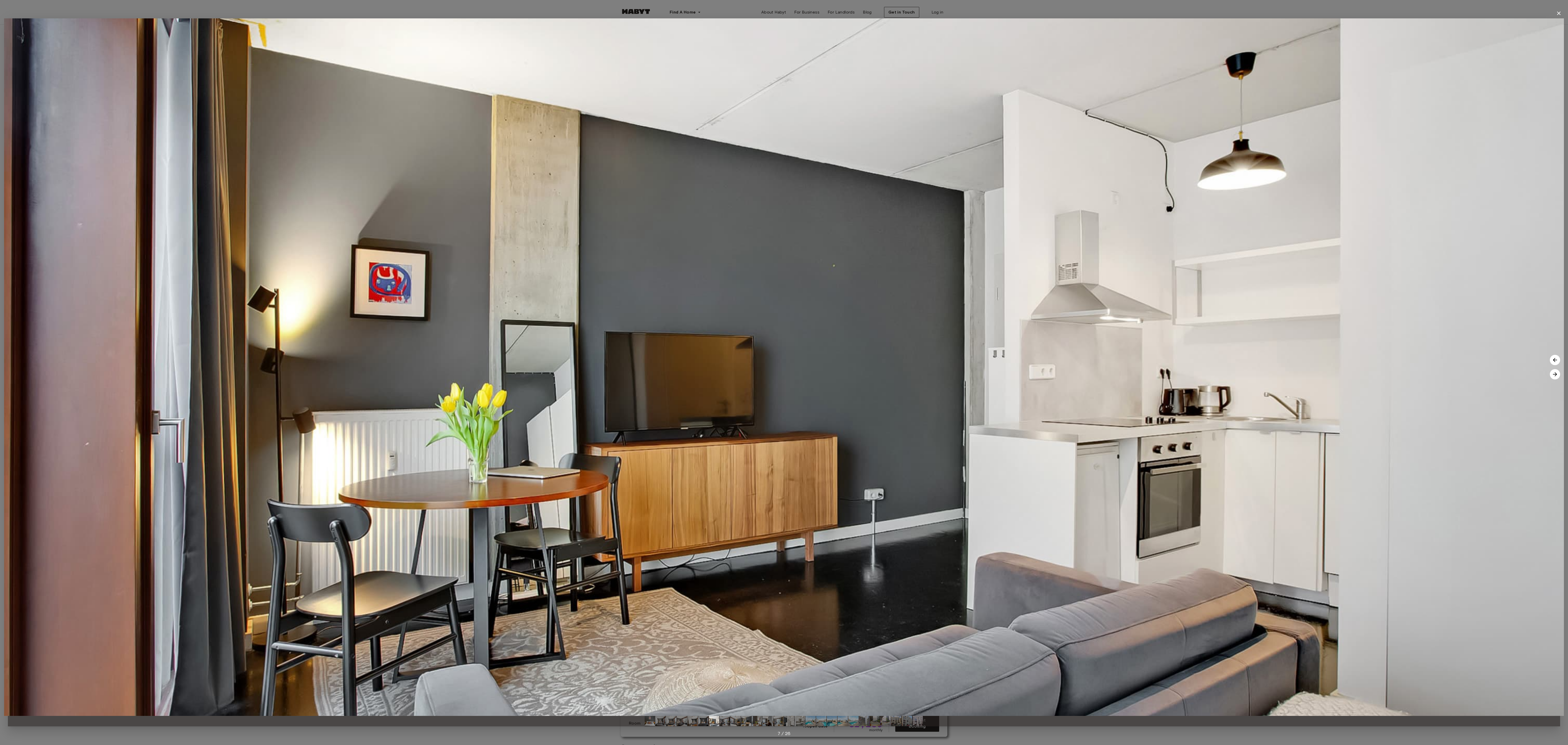 click at bounding box center (1555, 374) 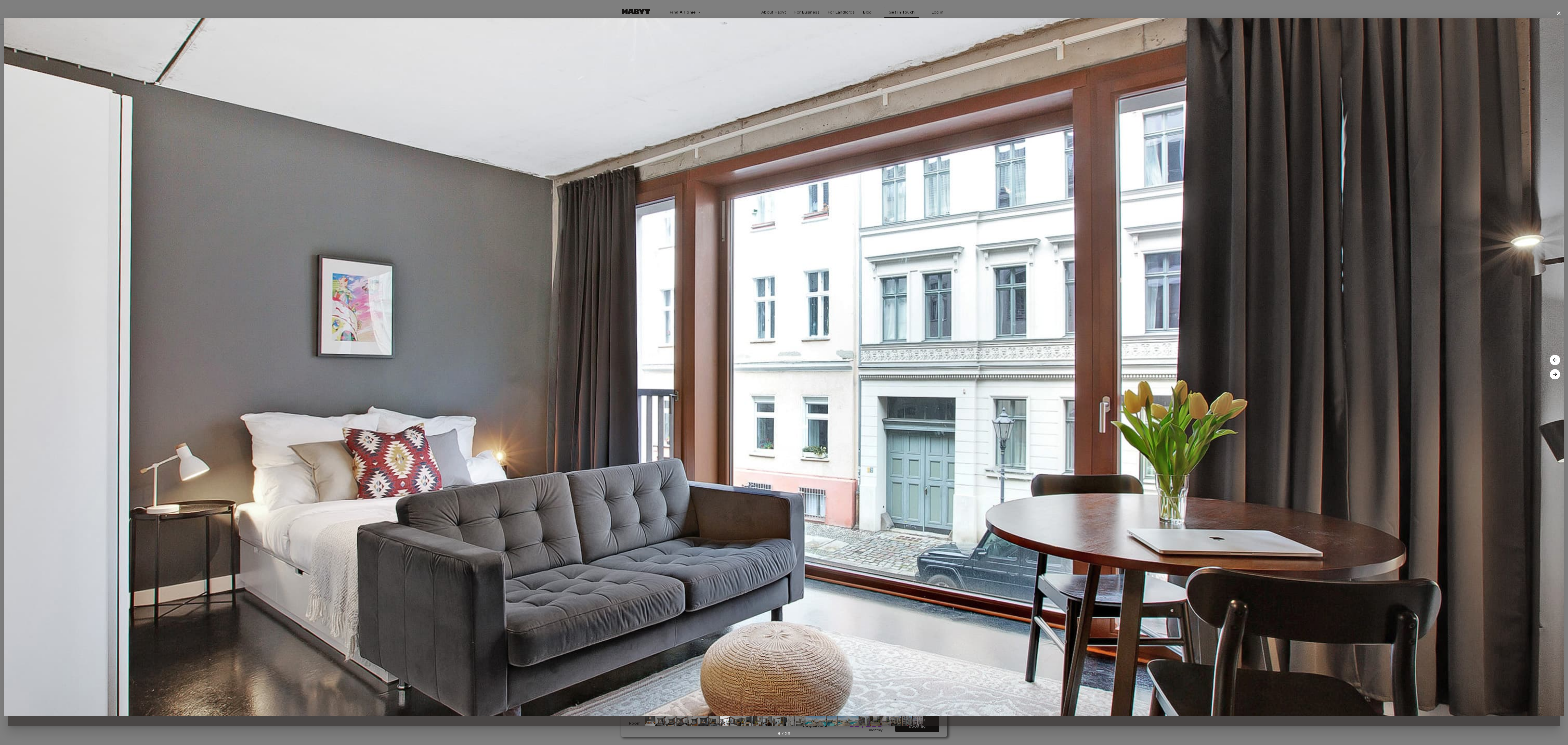 click at bounding box center [784, 372] 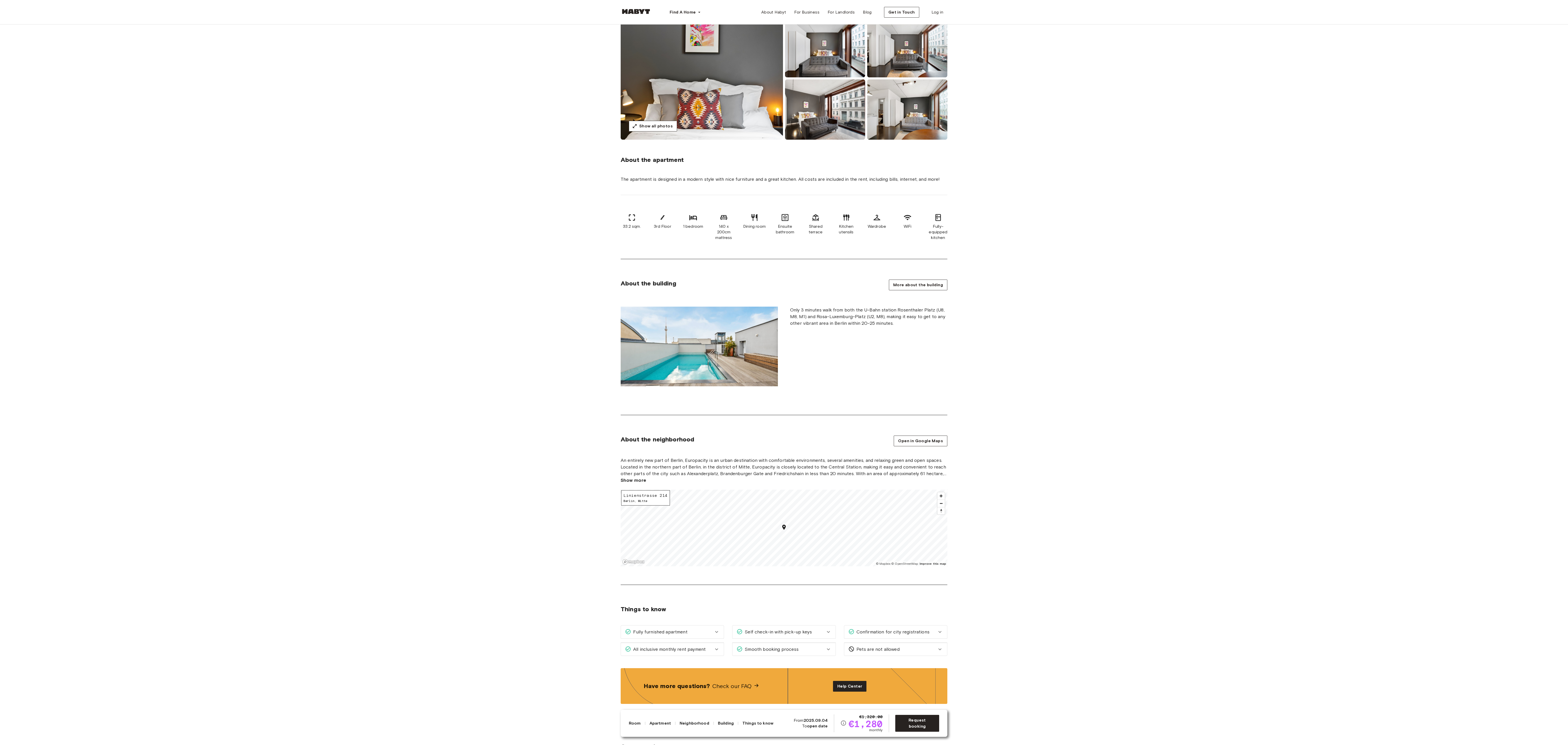 click at bounding box center (825, 110) 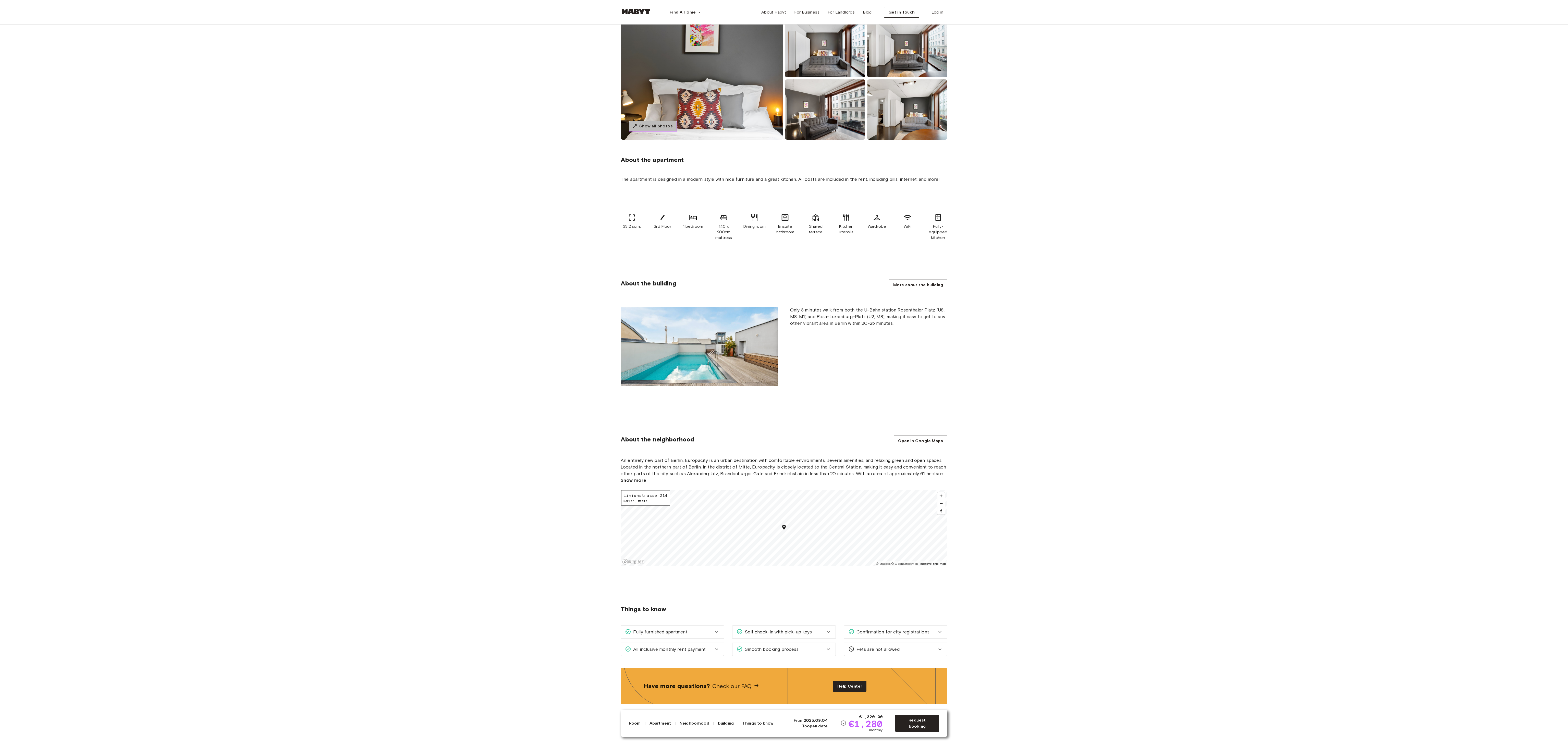 click on "Show all photos" at bounding box center (656, 126) 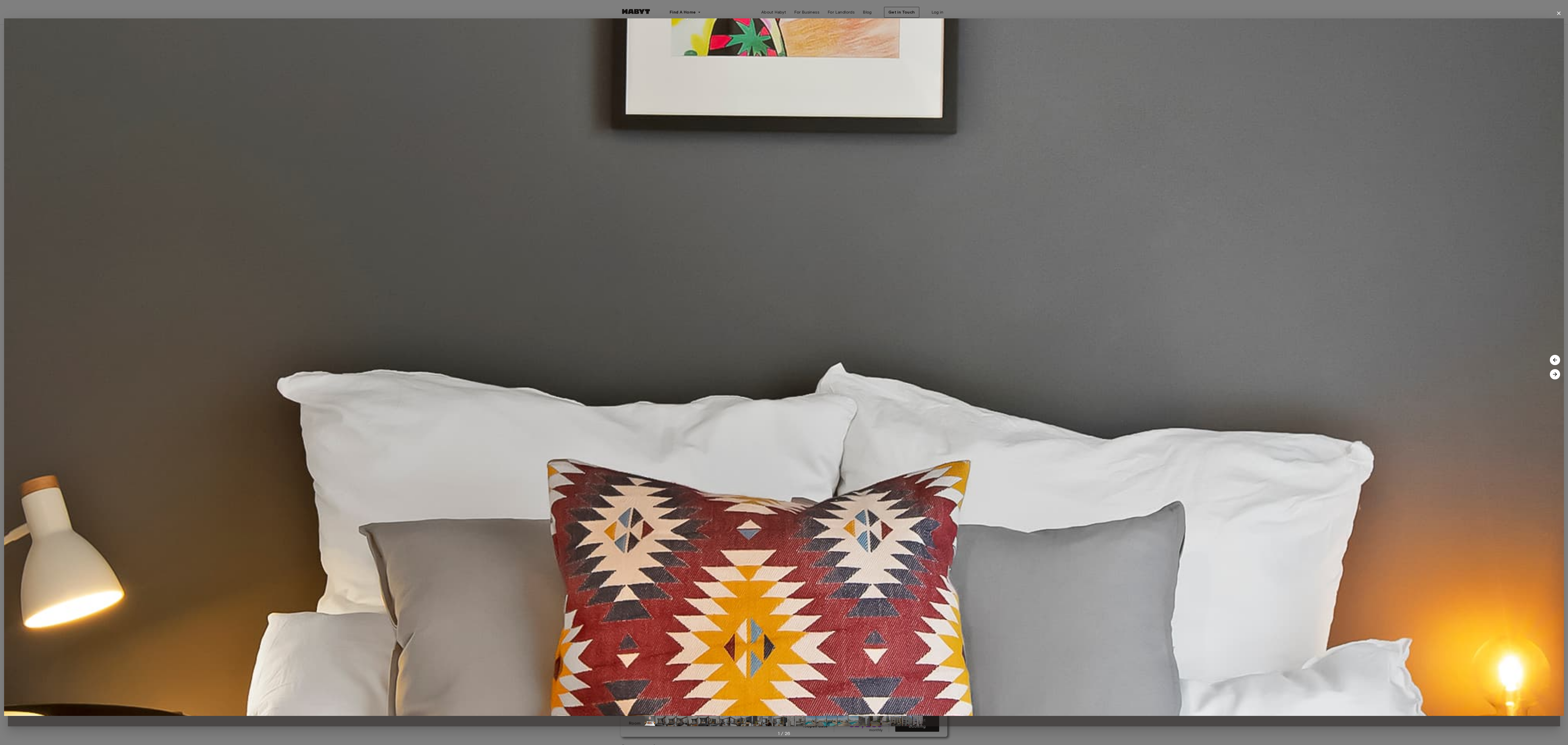 click at bounding box center (1555, 374) 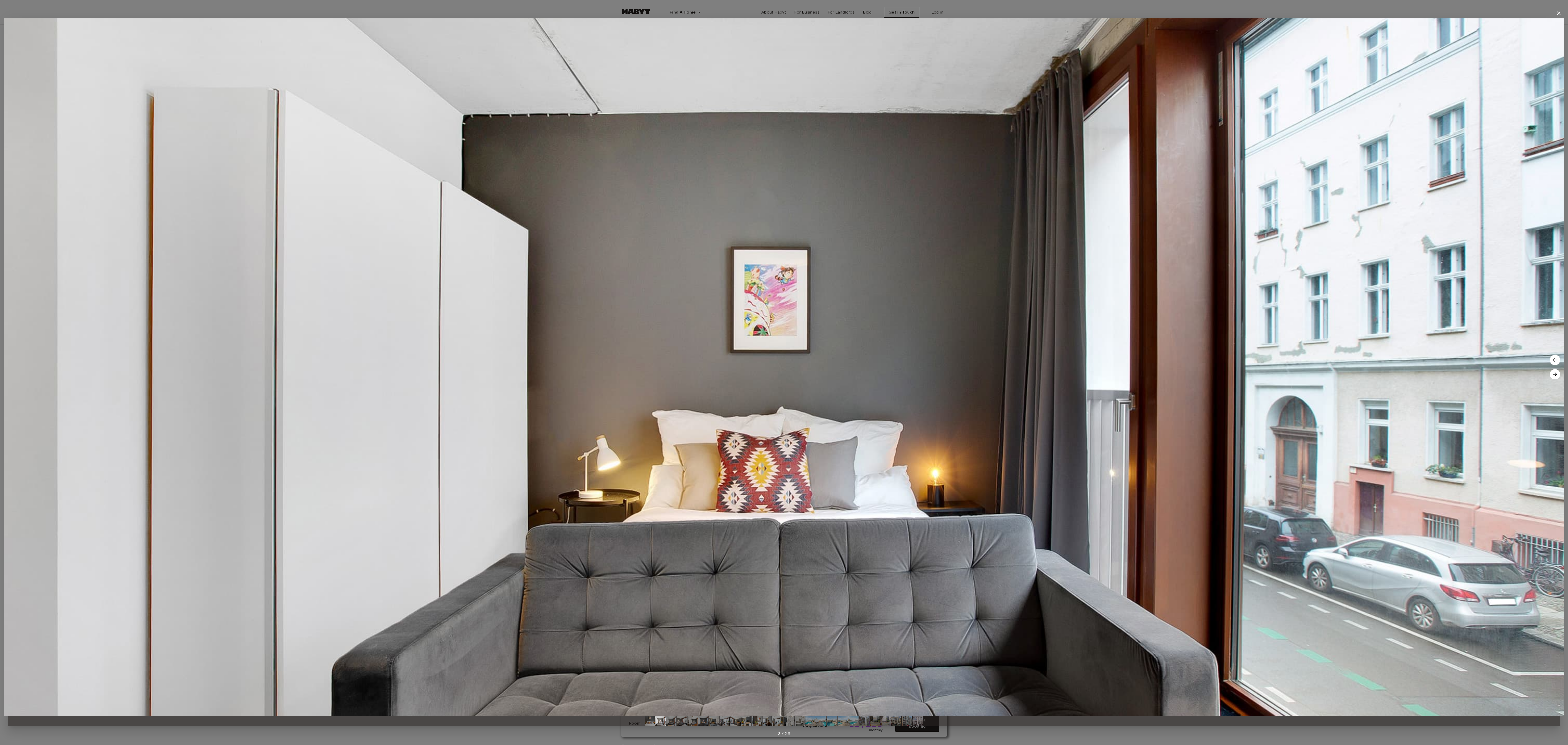 click at bounding box center [1555, 374] 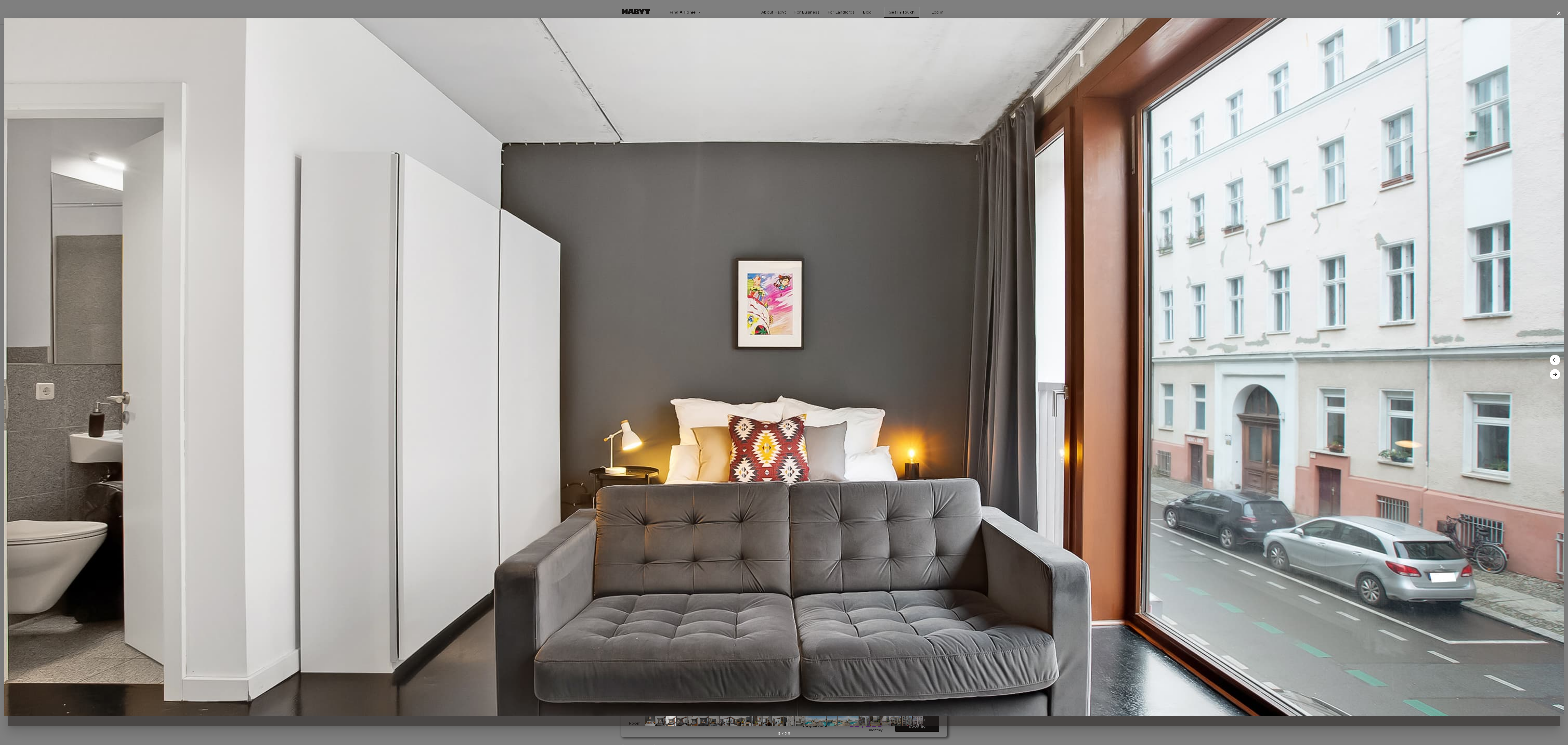 click at bounding box center [1555, 374] 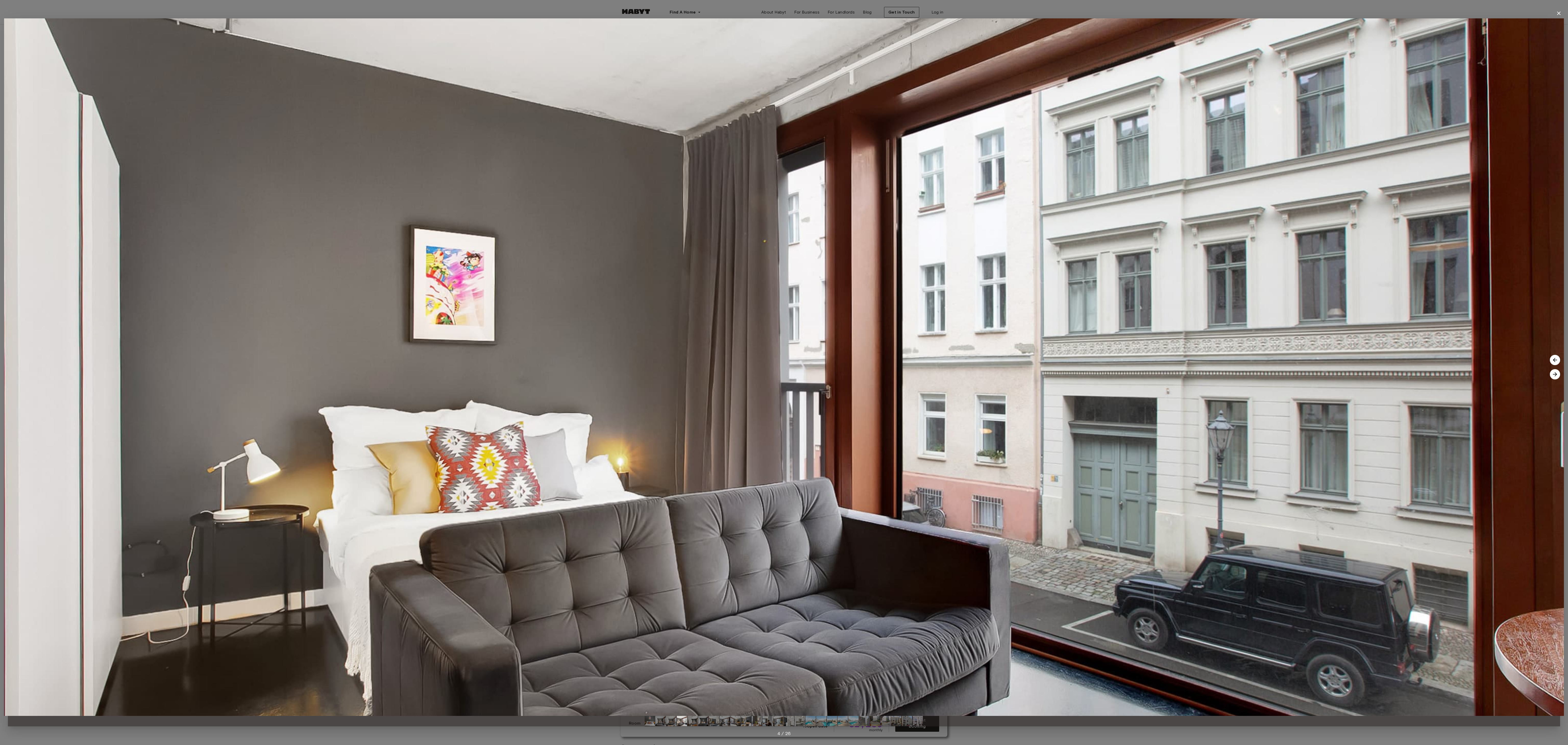 click at bounding box center (1555, 374) 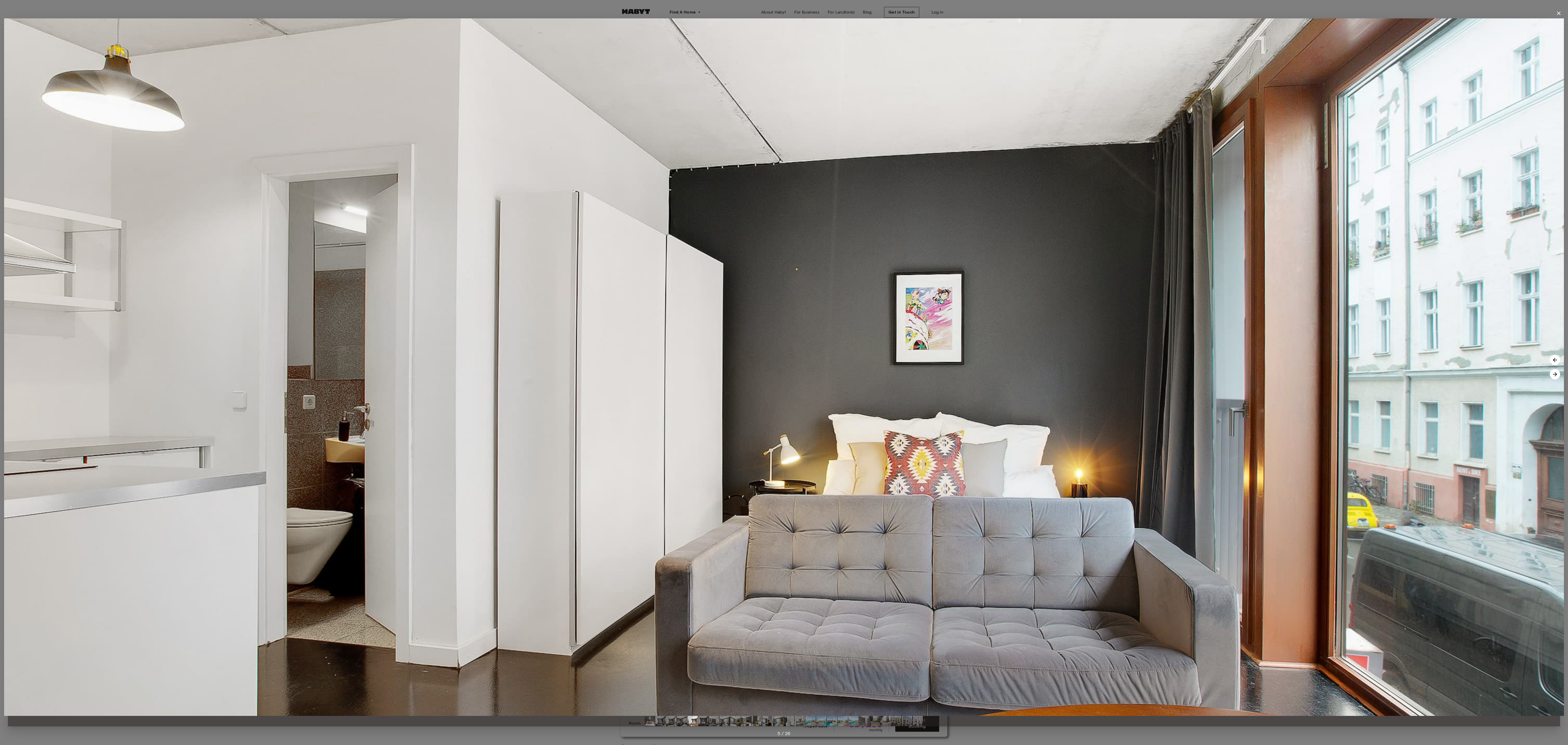 click at bounding box center (1555, 374) 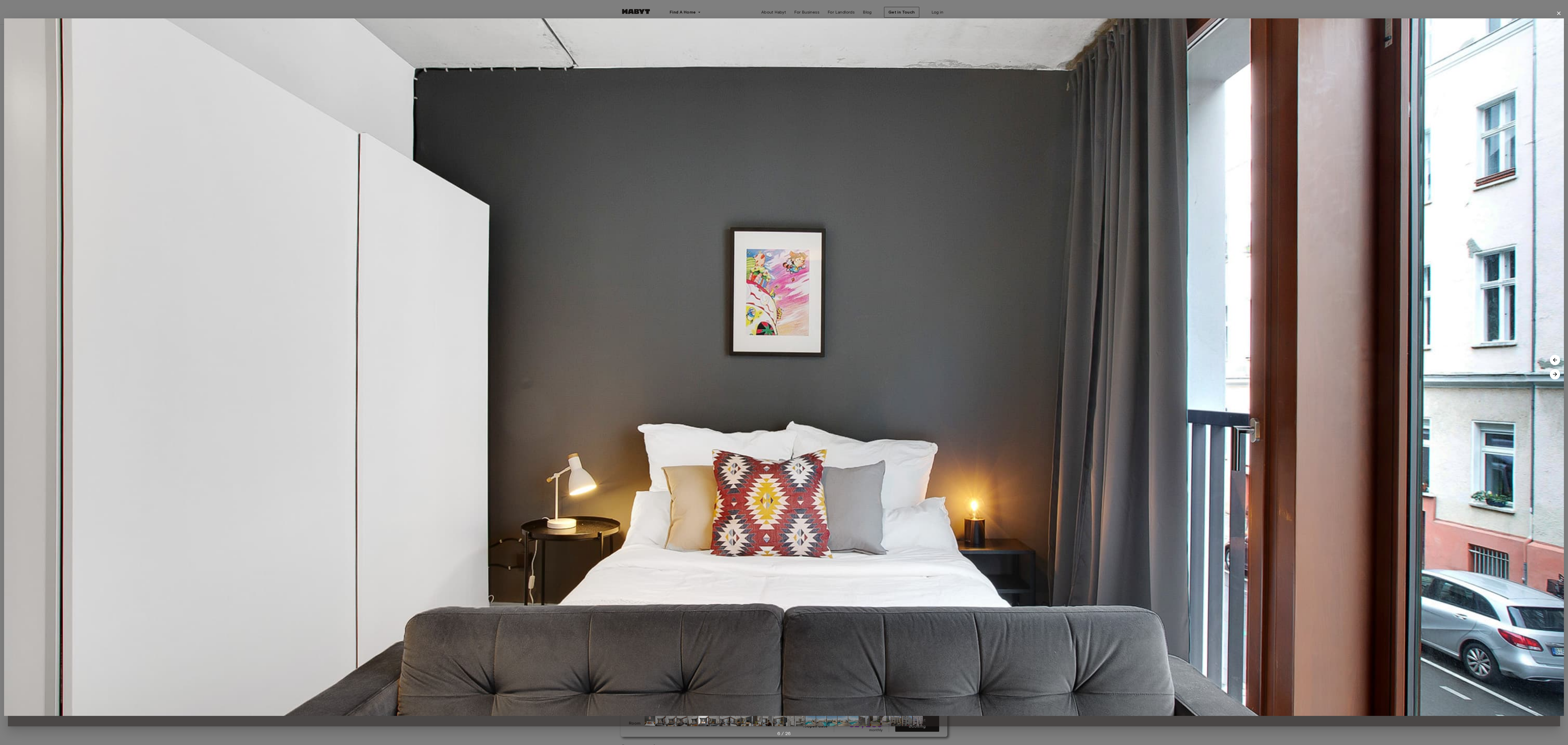 click at bounding box center (1555, 374) 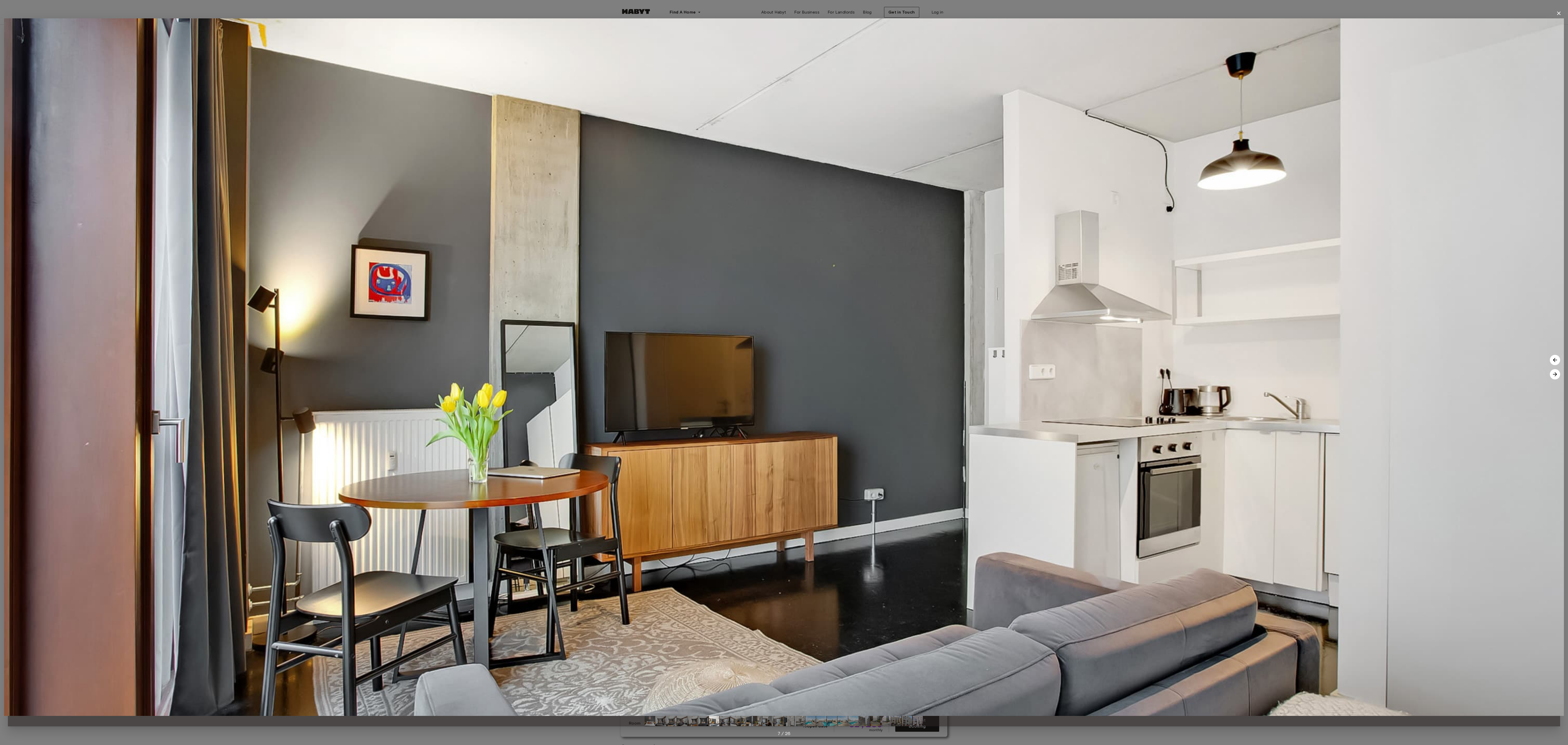 click at bounding box center (1555, 374) 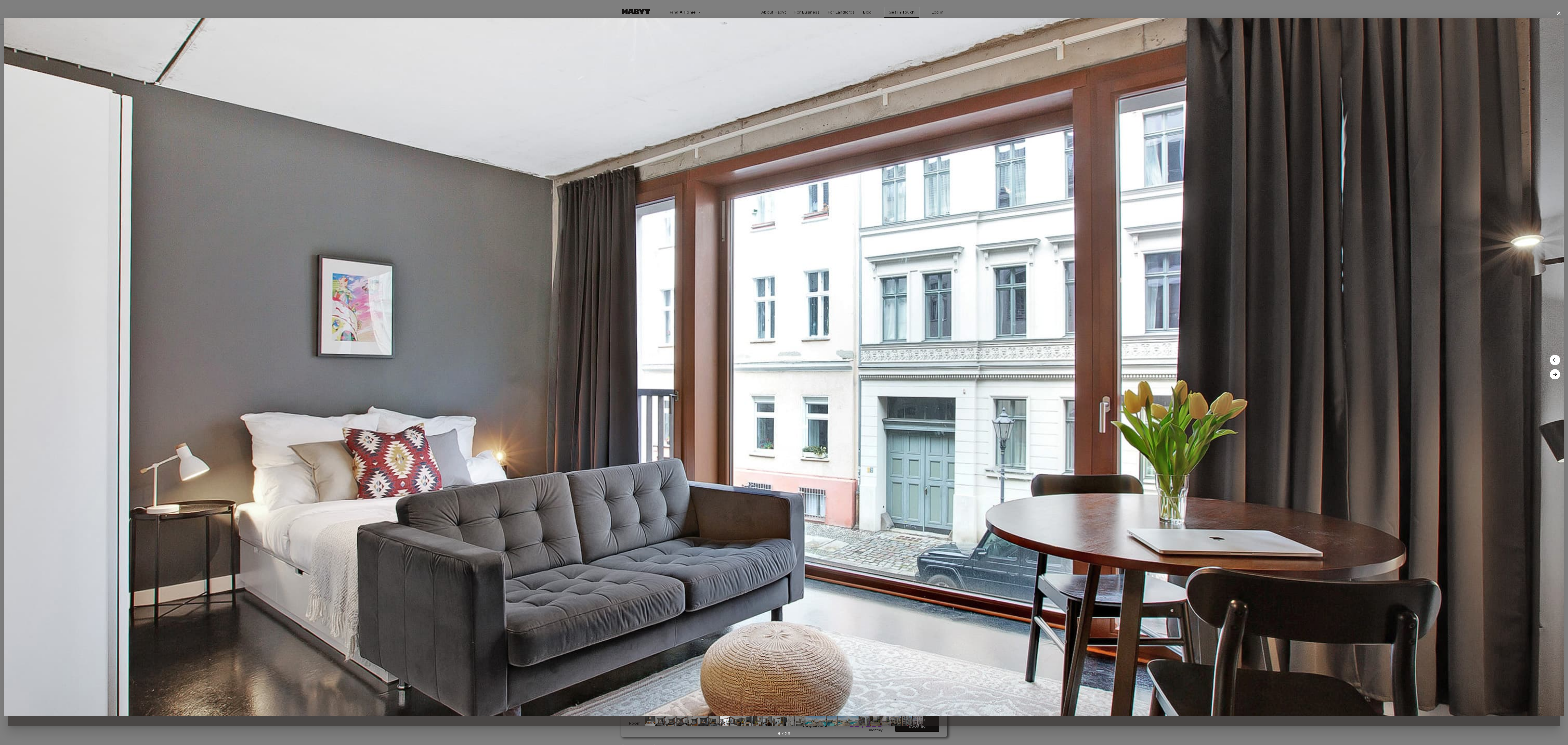 click at bounding box center (1555, 374) 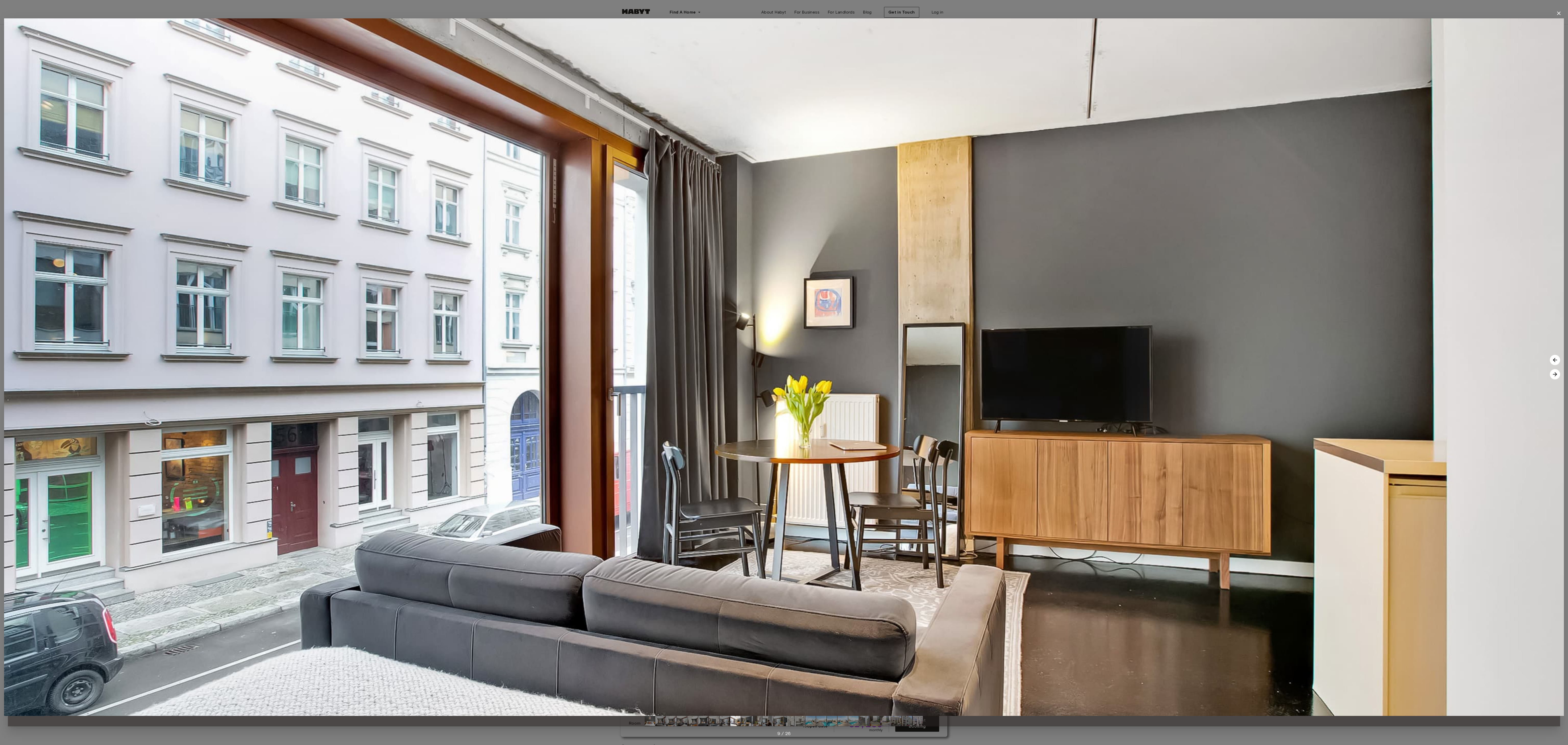 click at bounding box center [1555, 374] 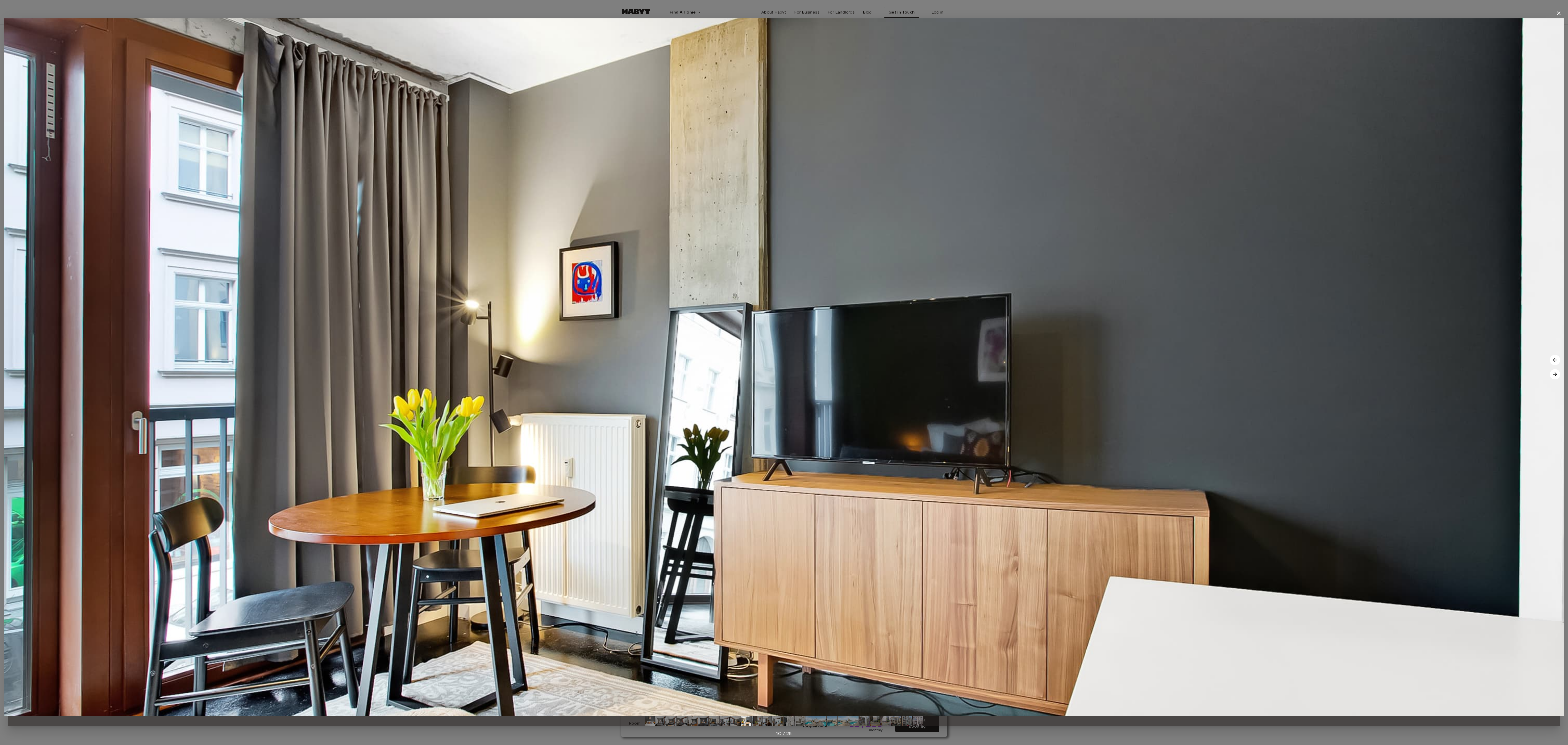 click at bounding box center [1555, 374] 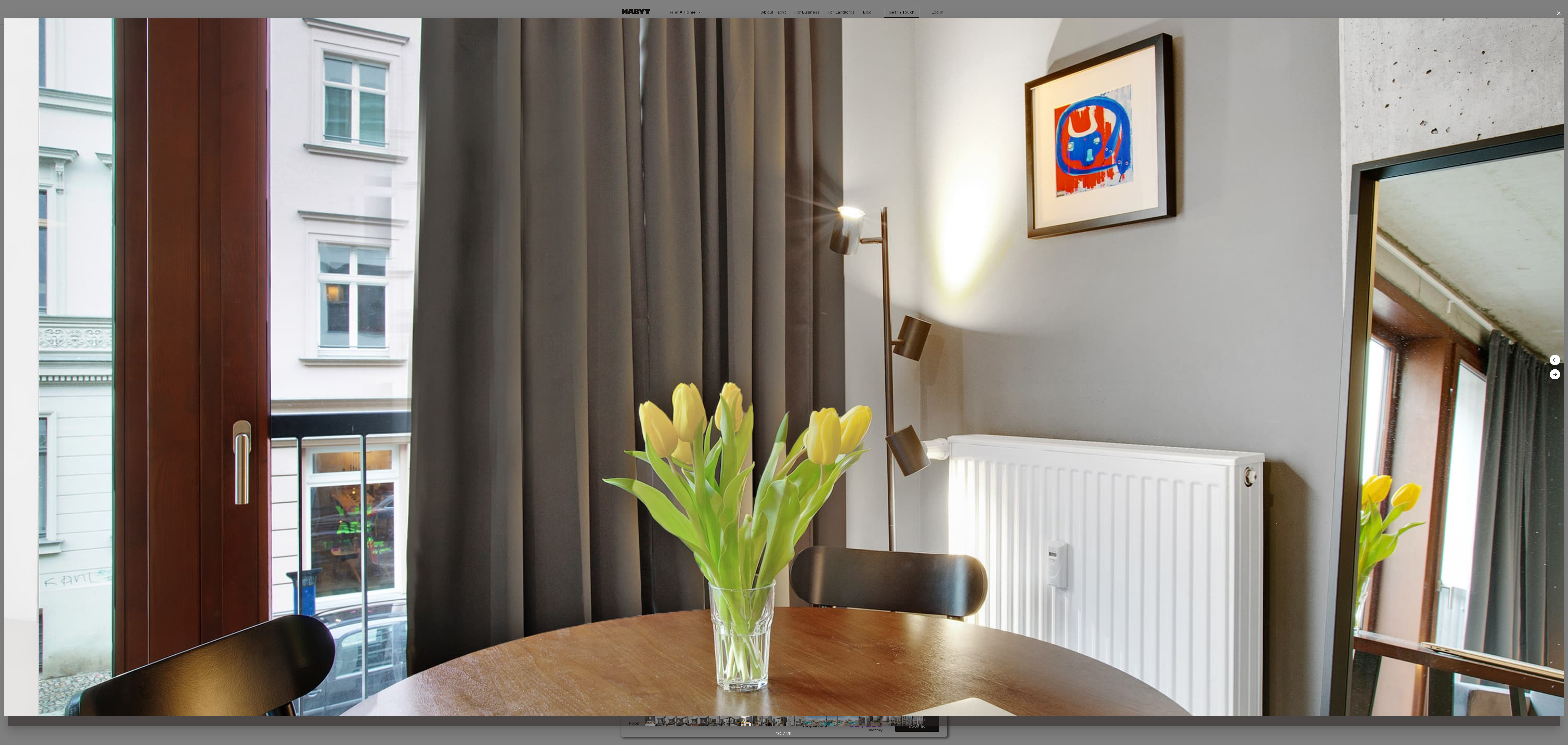 click at bounding box center (1555, 374) 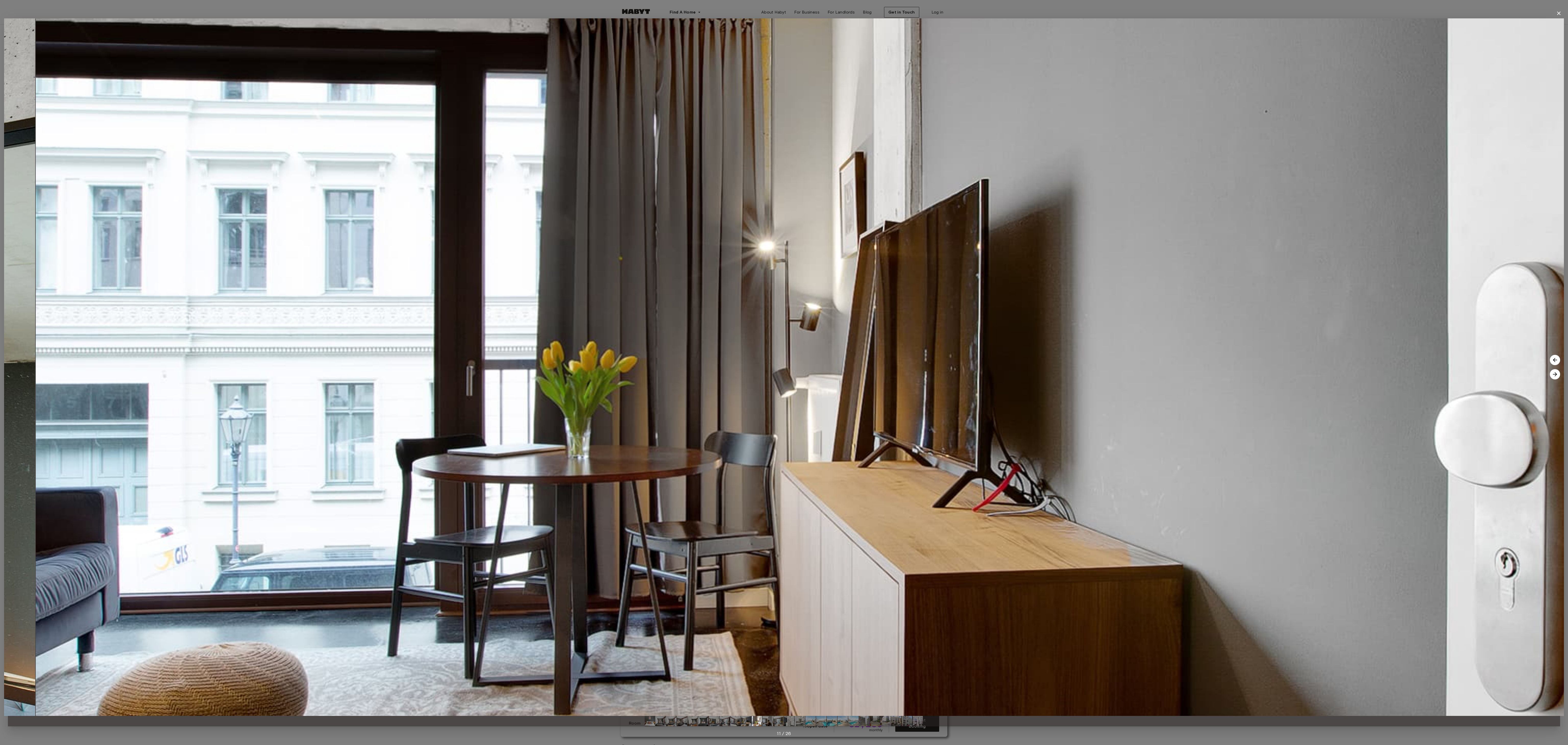 click at bounding box center [1555, 374] 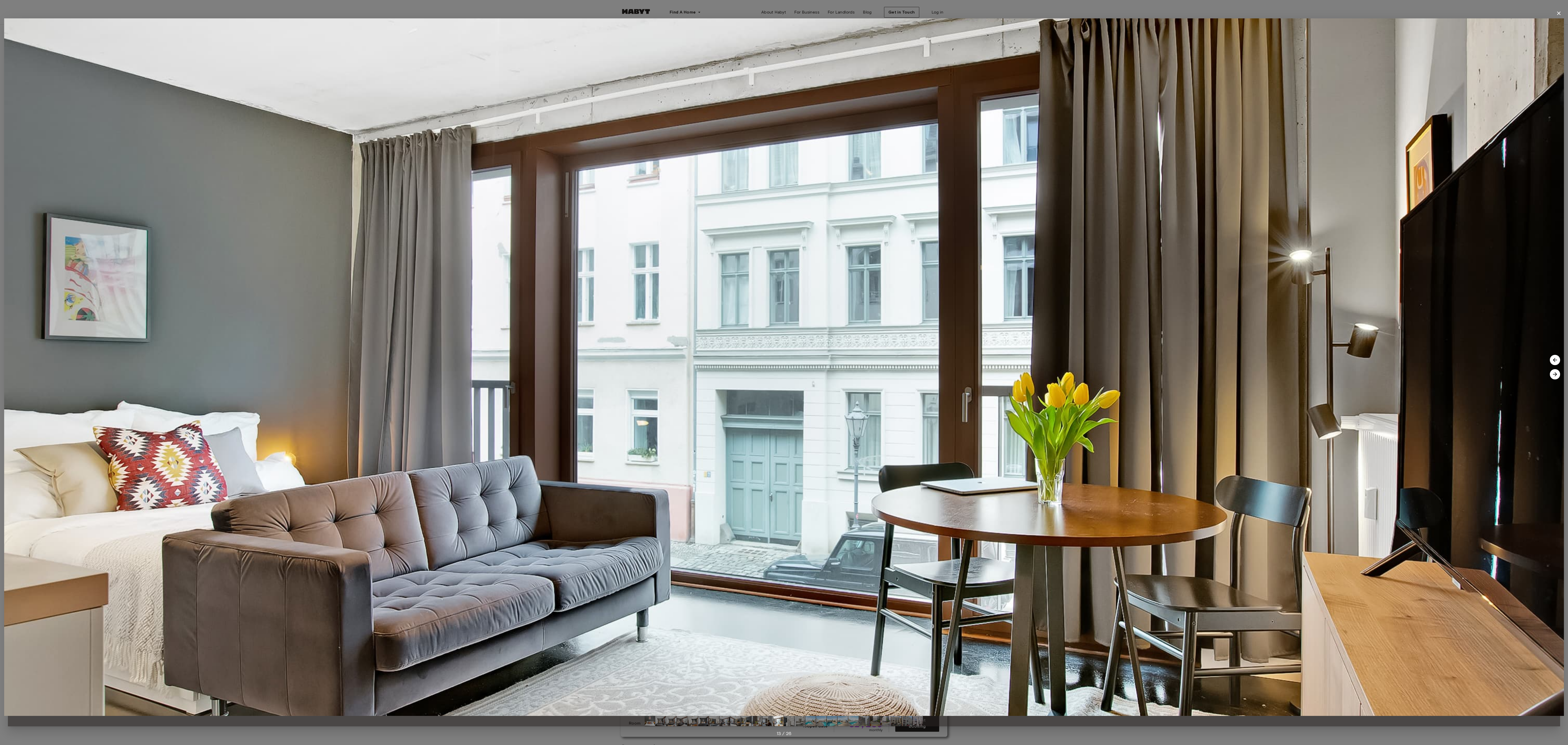 click at bounding box center [1555, 374] 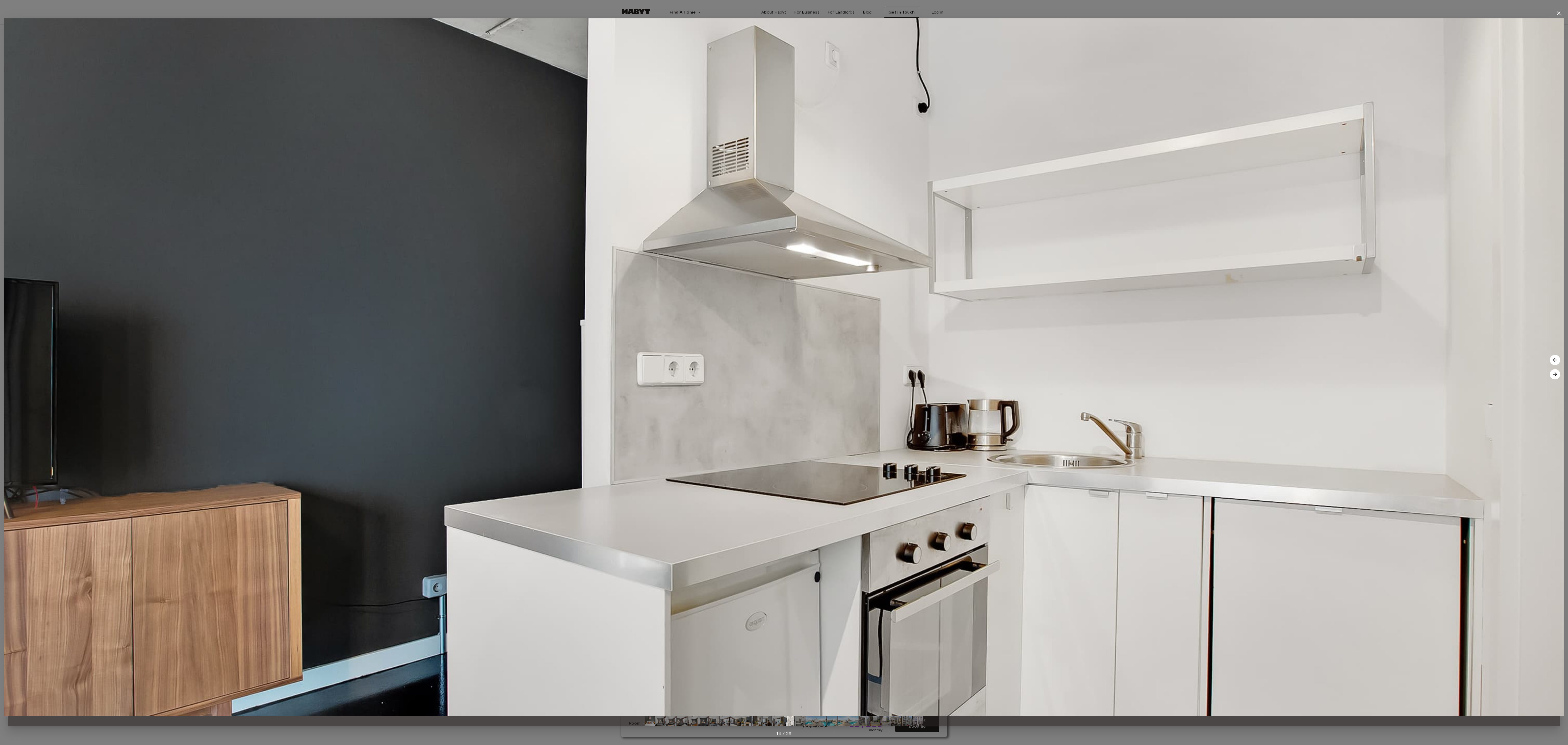 click at bounding box center (1555, 374) 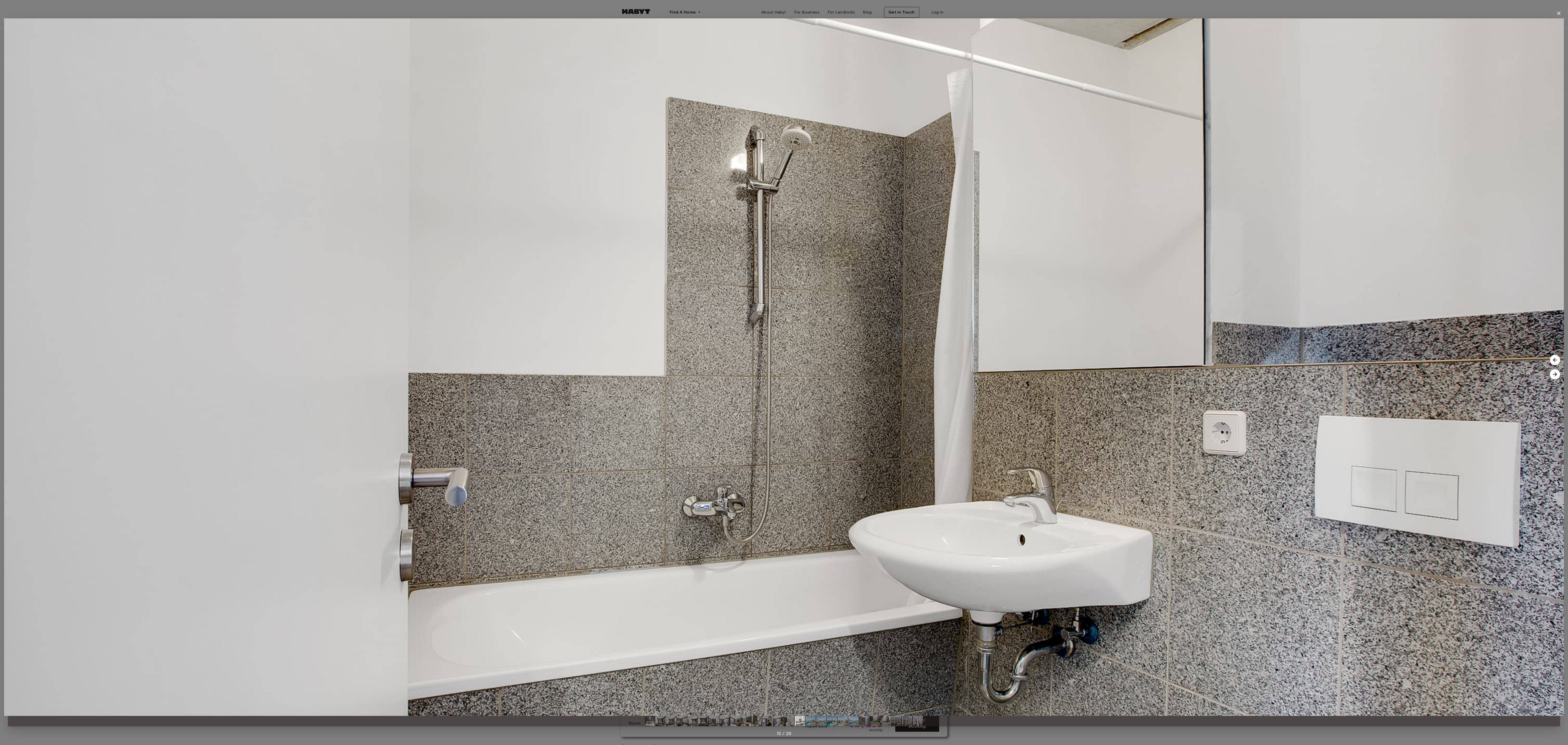 click at bounding box center [1555, 374] 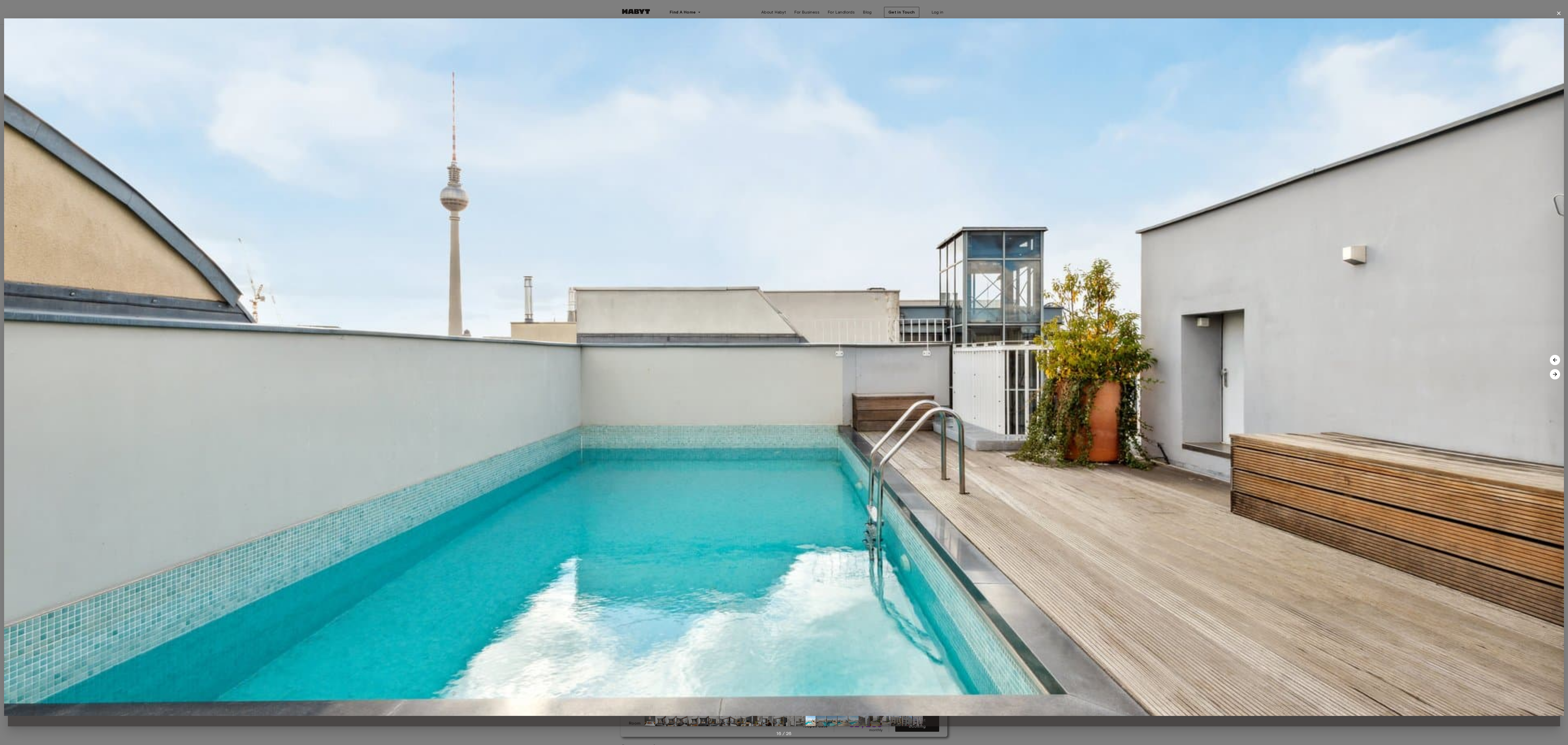 click at bounding box center (1555, 374) 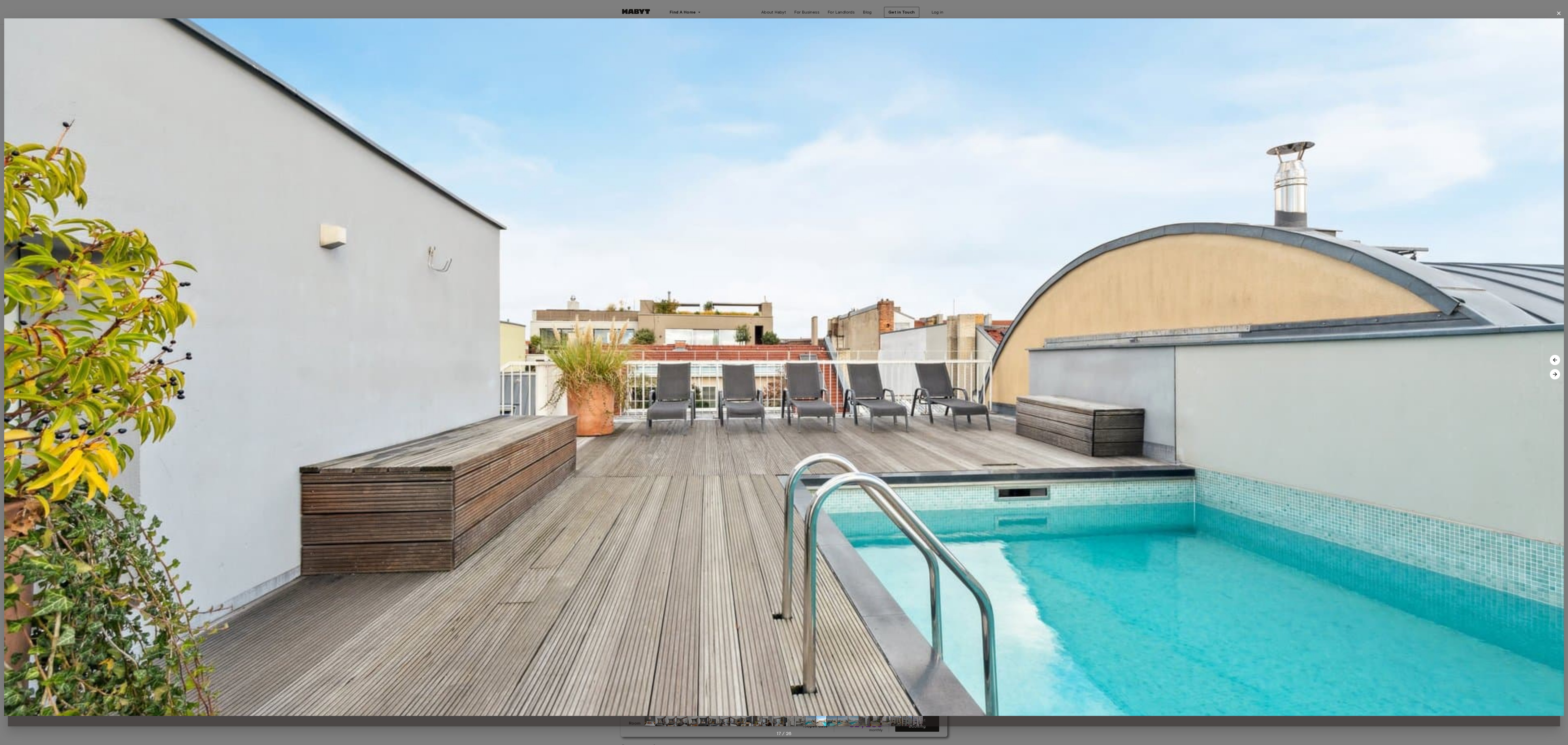 click at bounding box center (1555, 374) 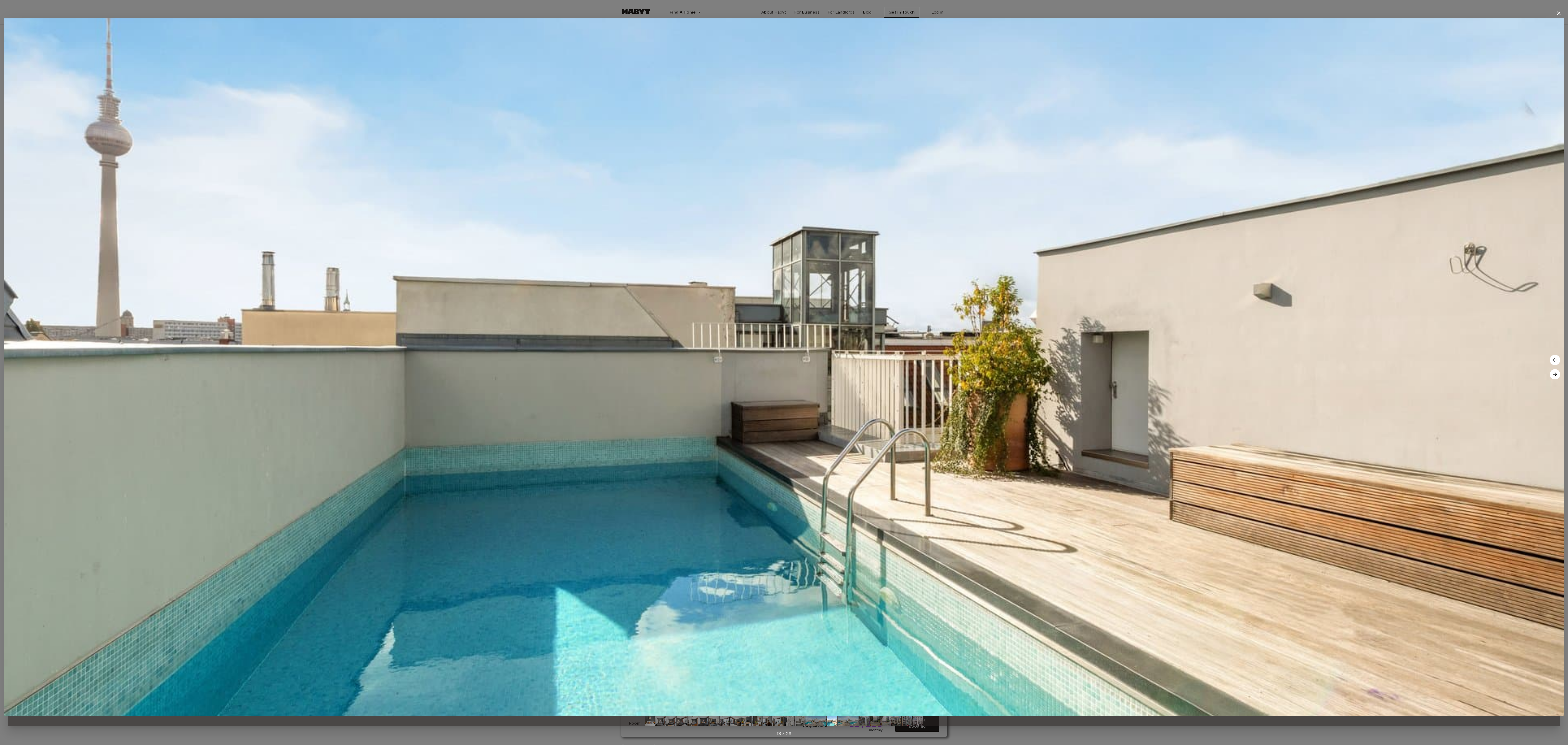 click at bounding box center (1555, 374) 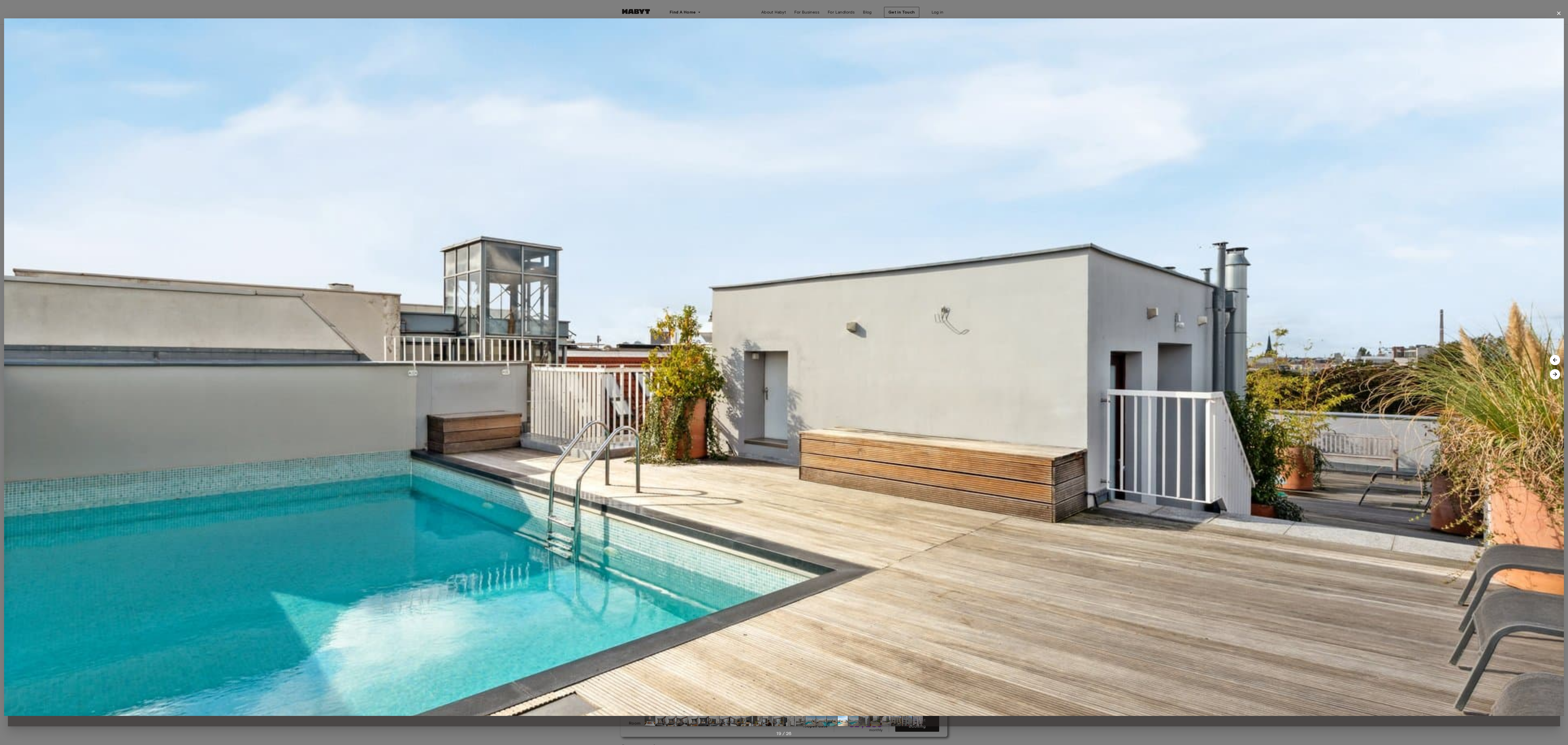 click at bounding box center [1555, 374] 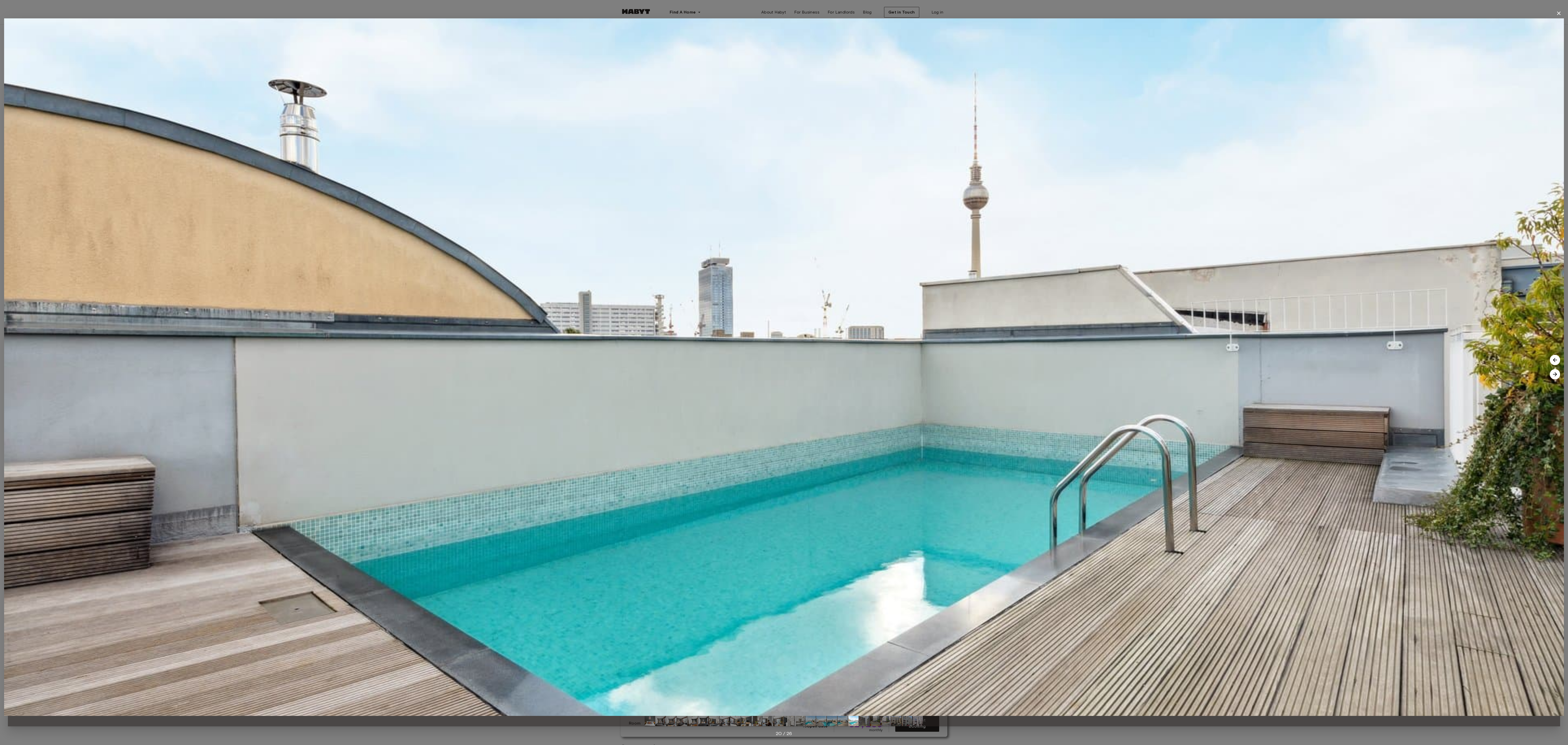 click at bounding box center [1555, 374] 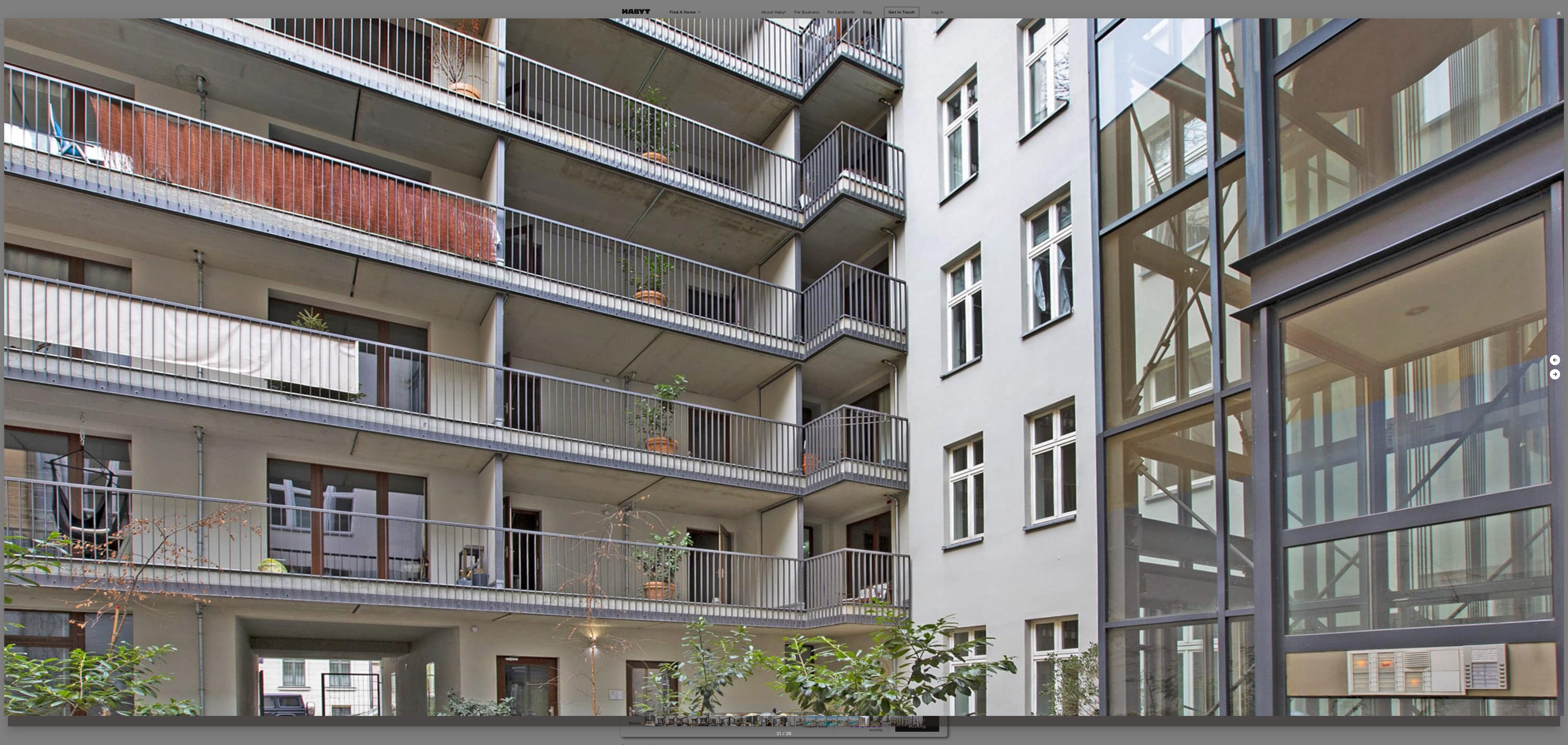 click at bounding box center (1555, 374) 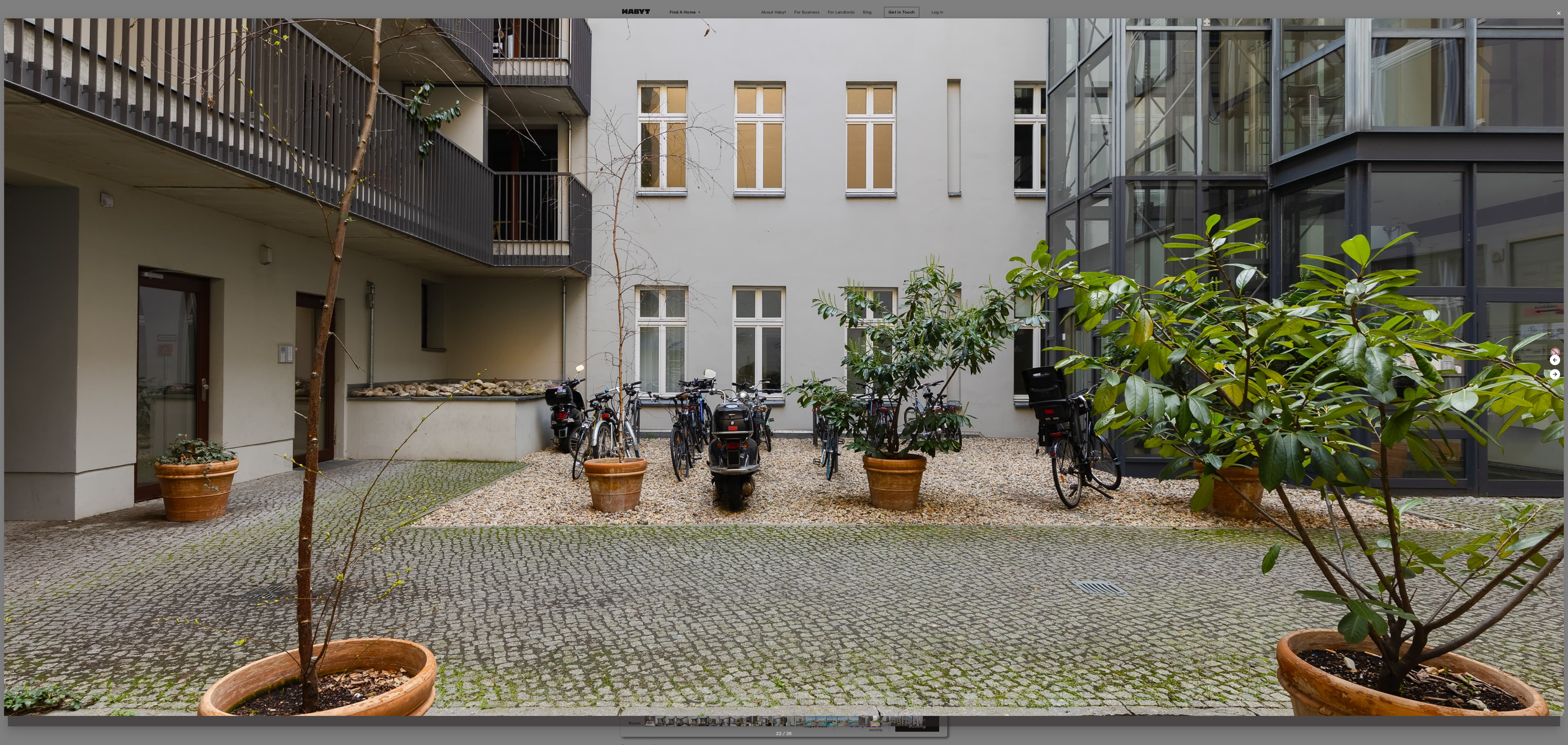 click at bounding box center [1555, 374] 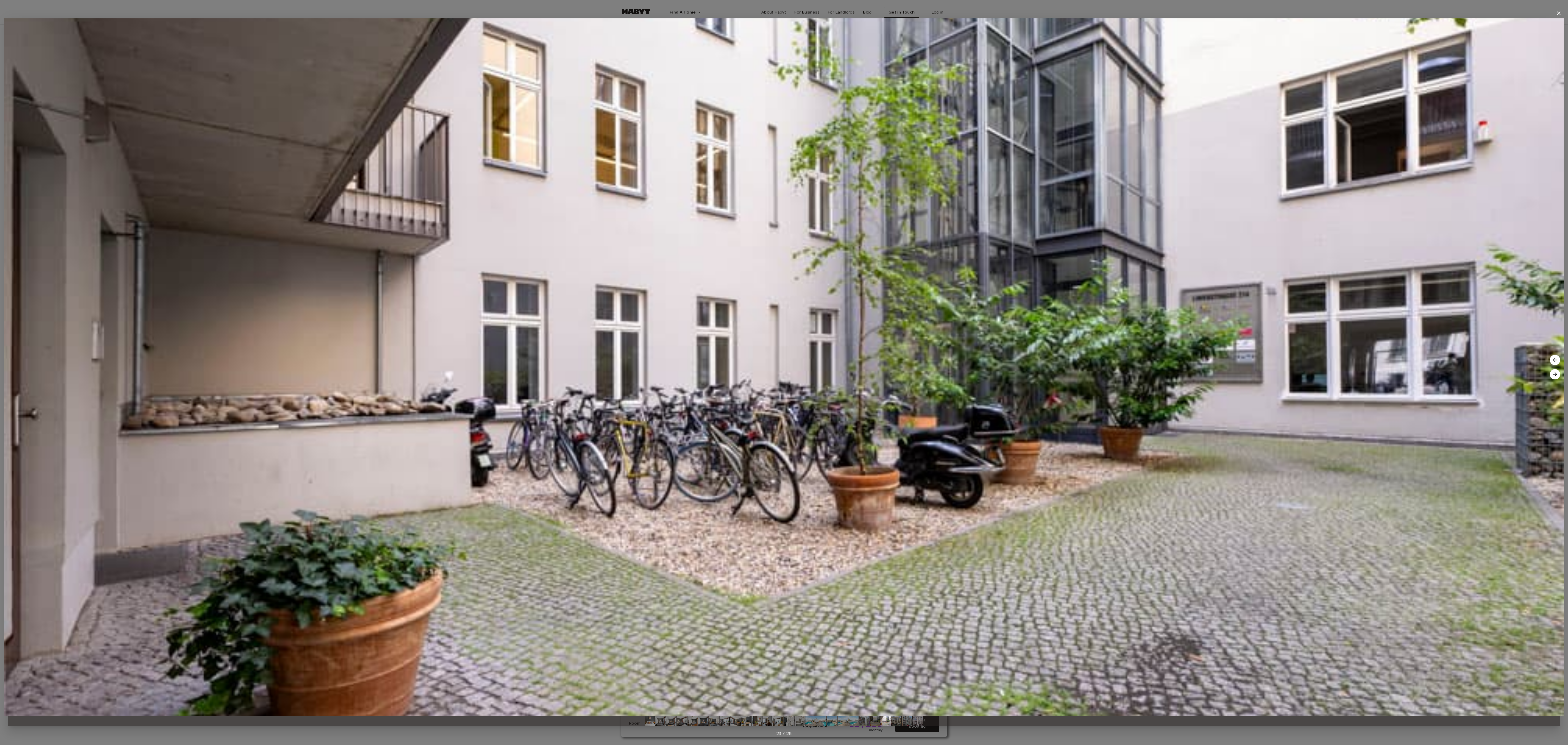 click at bounding box center [1555, 374] 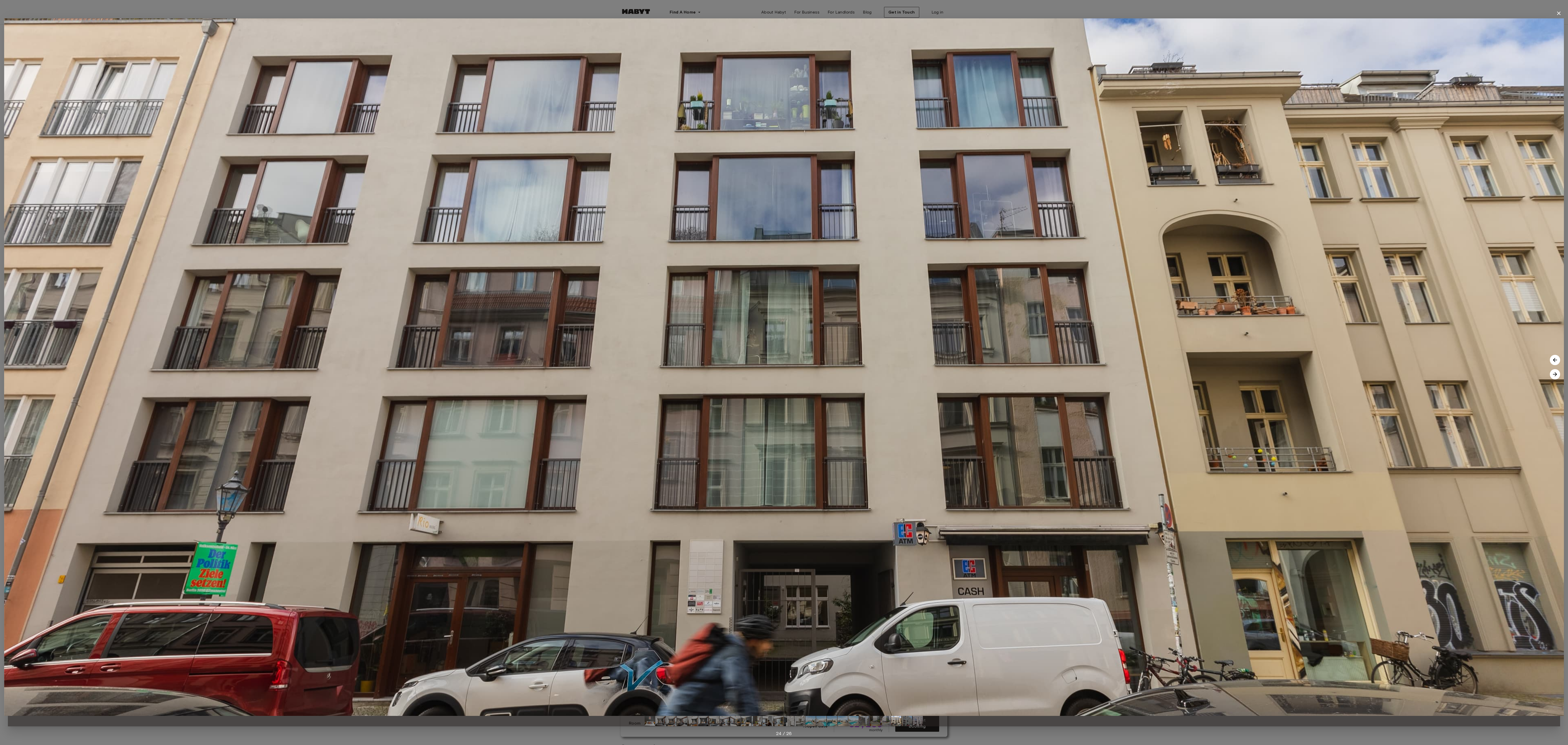 click at bounding box center [784, 367] 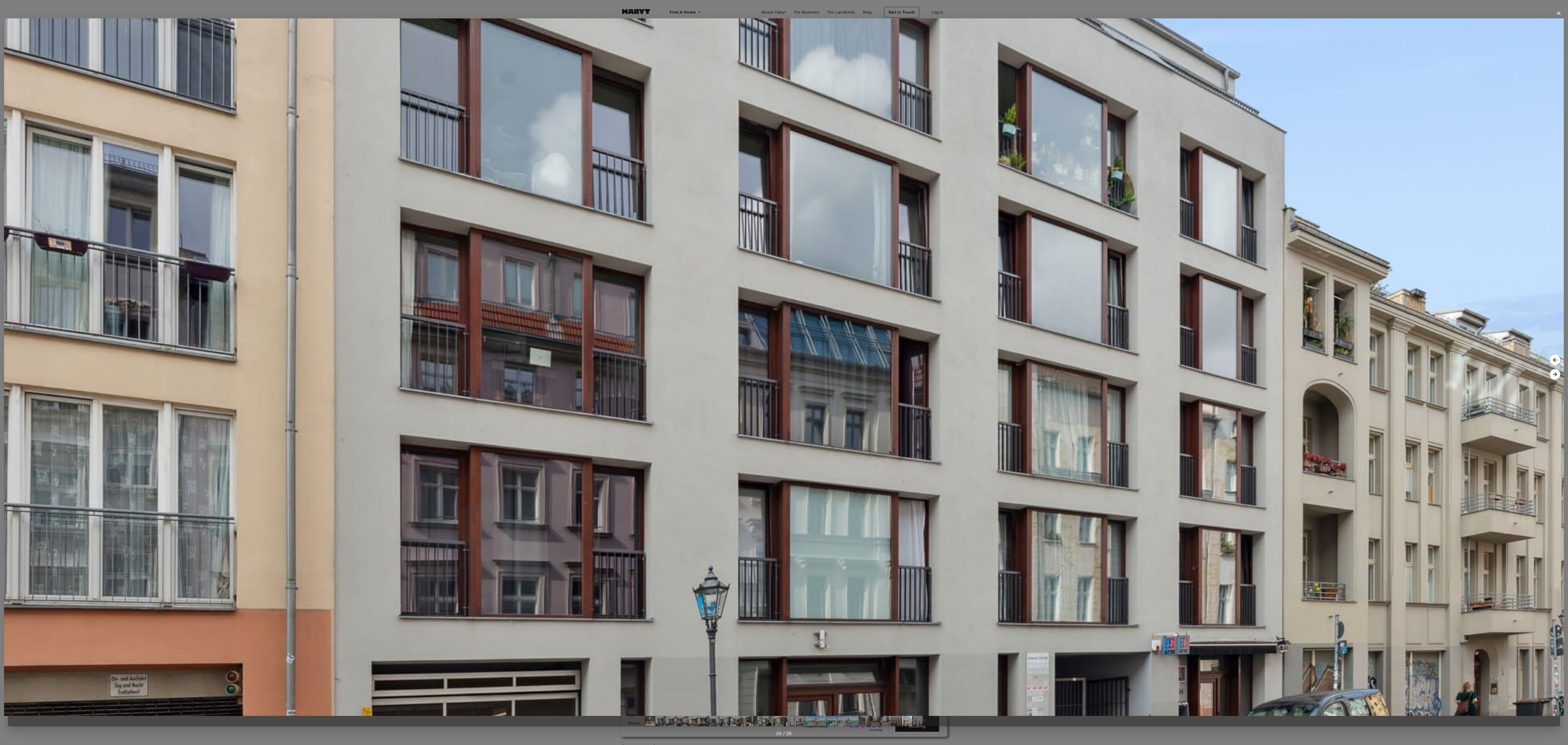 click at bounding box center [1555, 374] 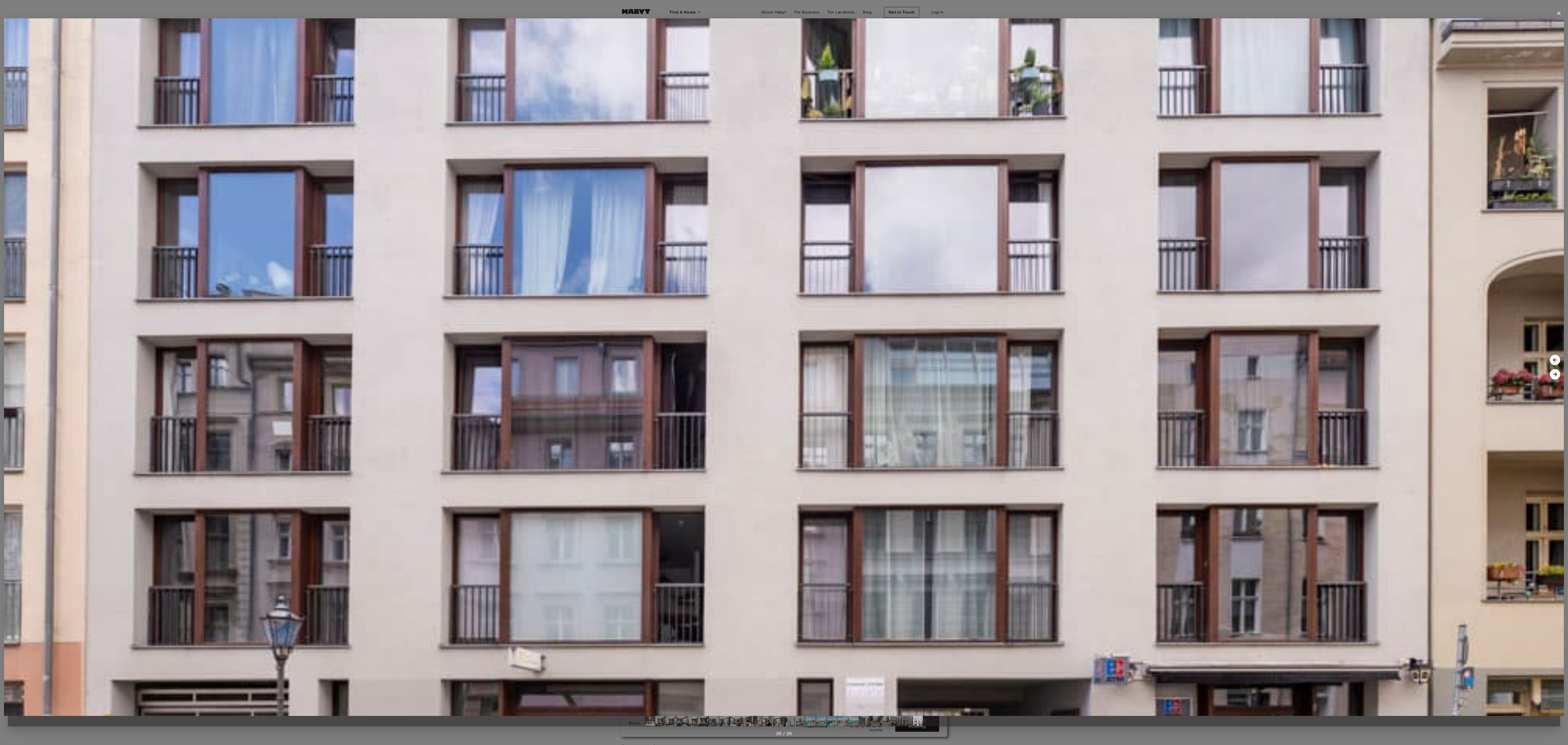 click at bounding box center [1555, 374] 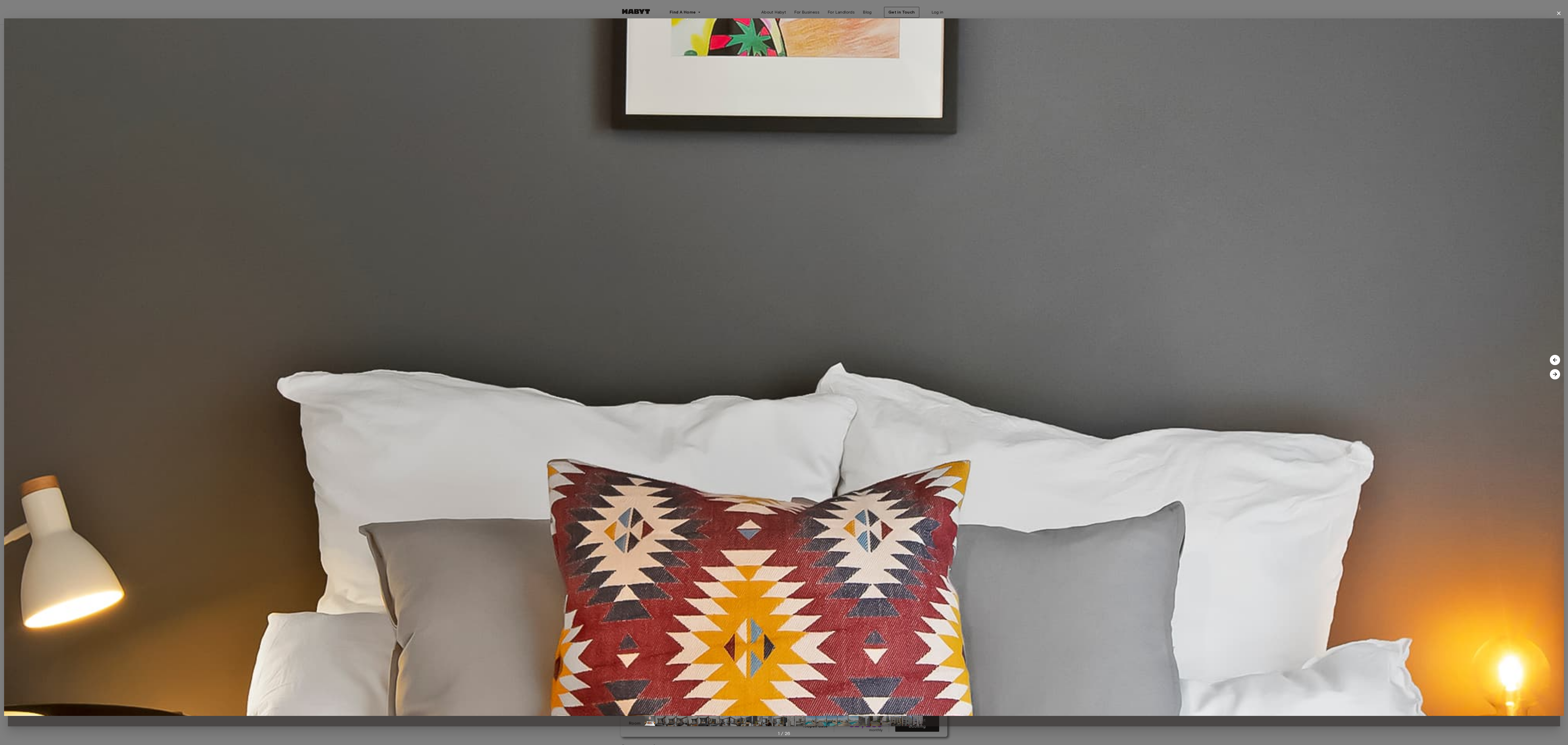 click at bounding box center (1555, 374) 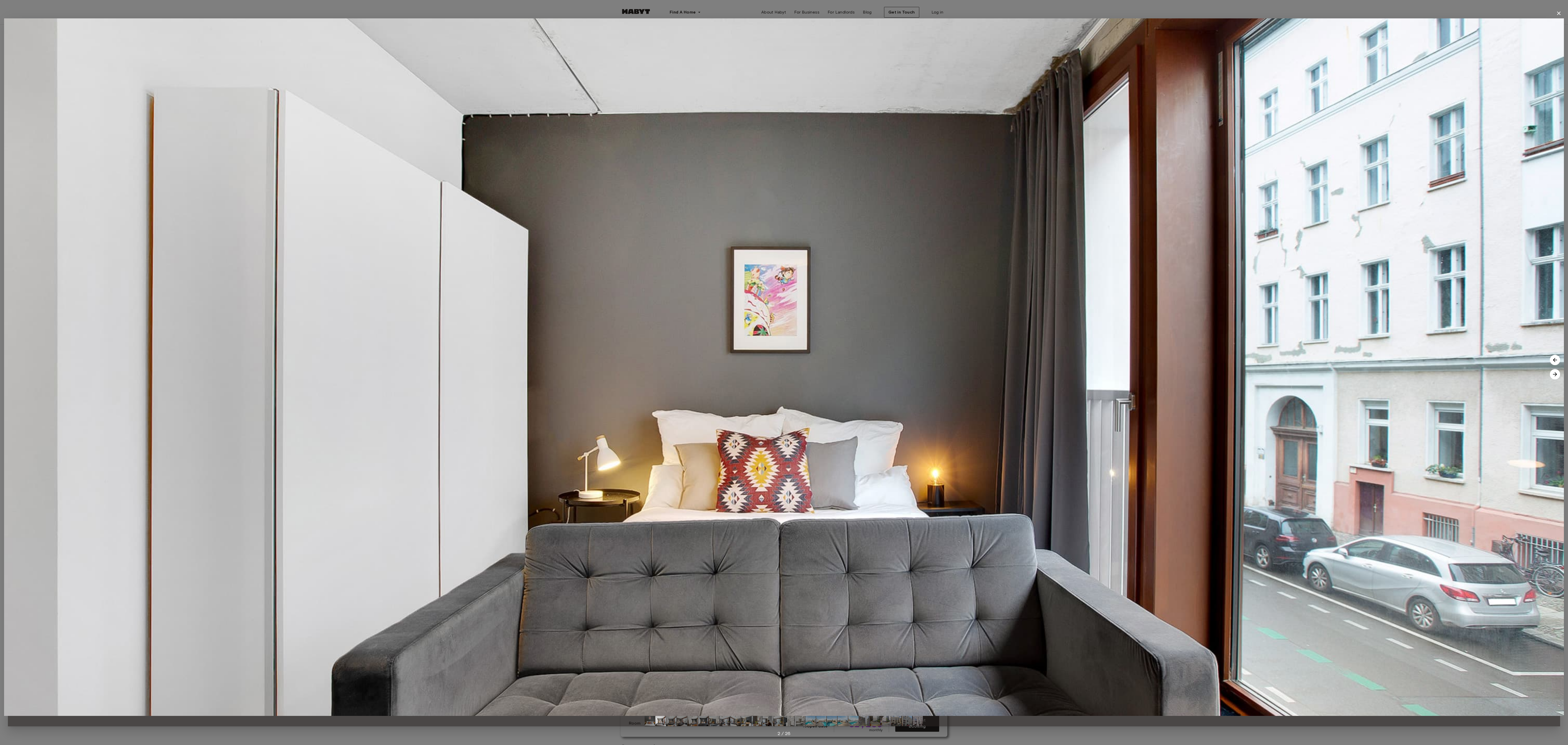 click 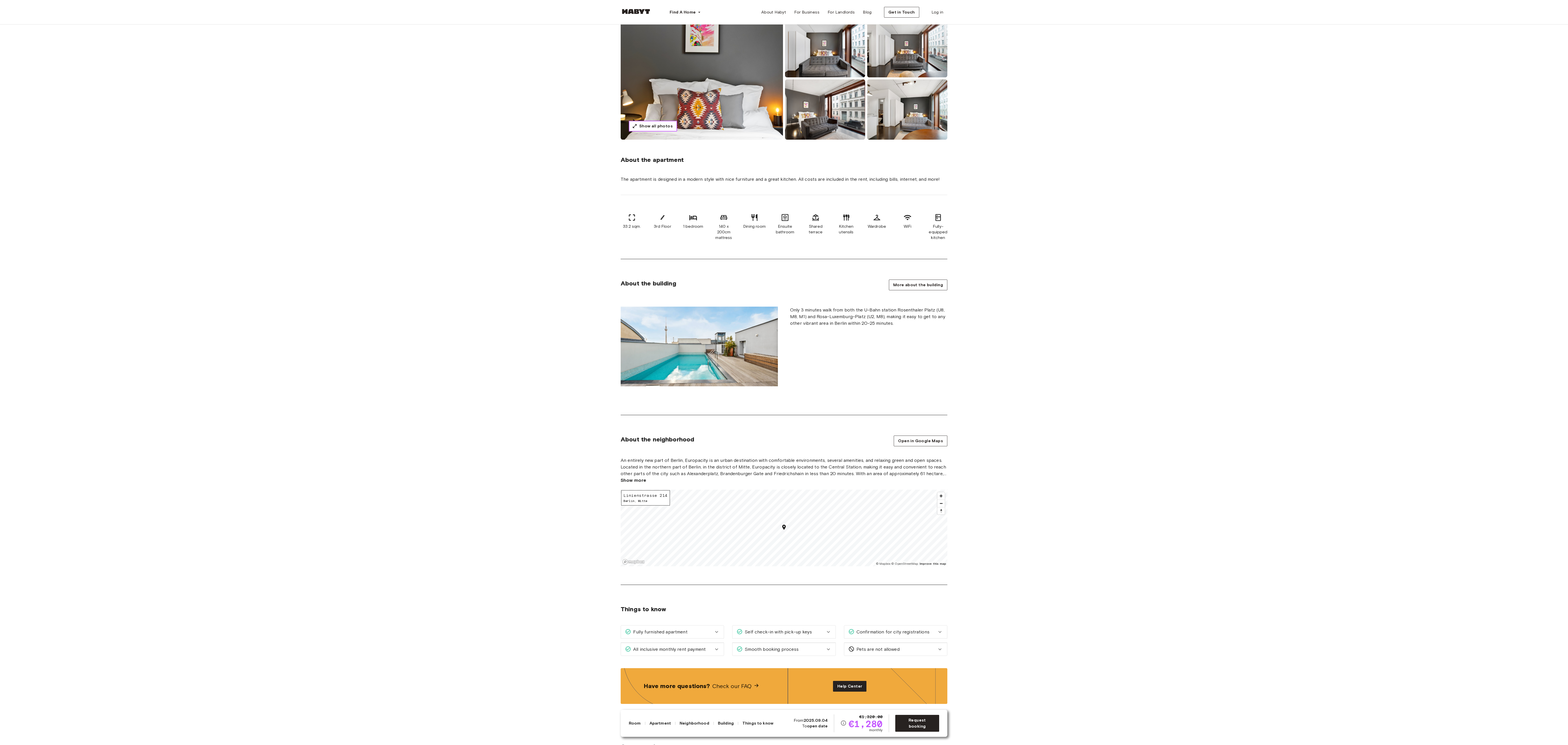type 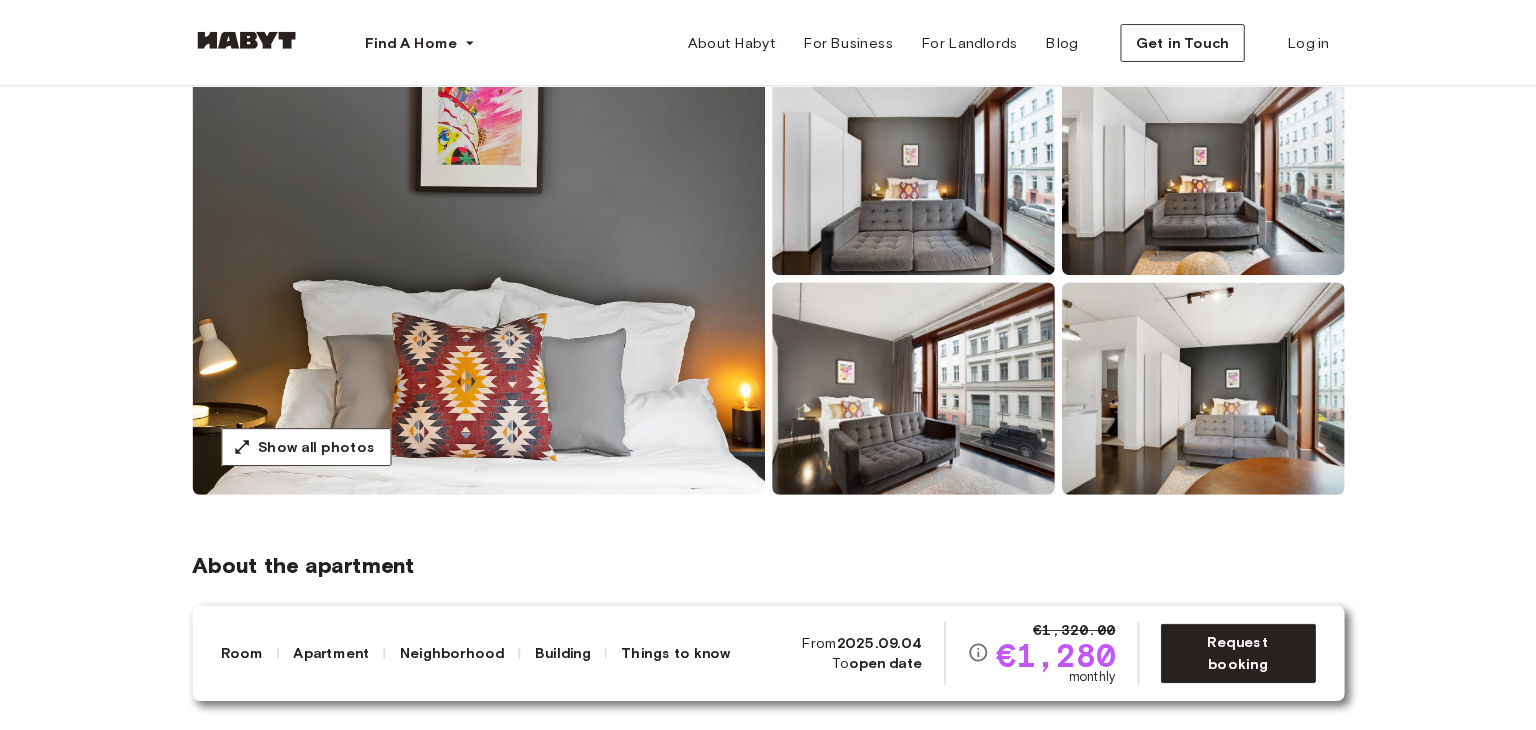 scroll, scrollTop: 192, scrollLeft: 0, axis: vertical 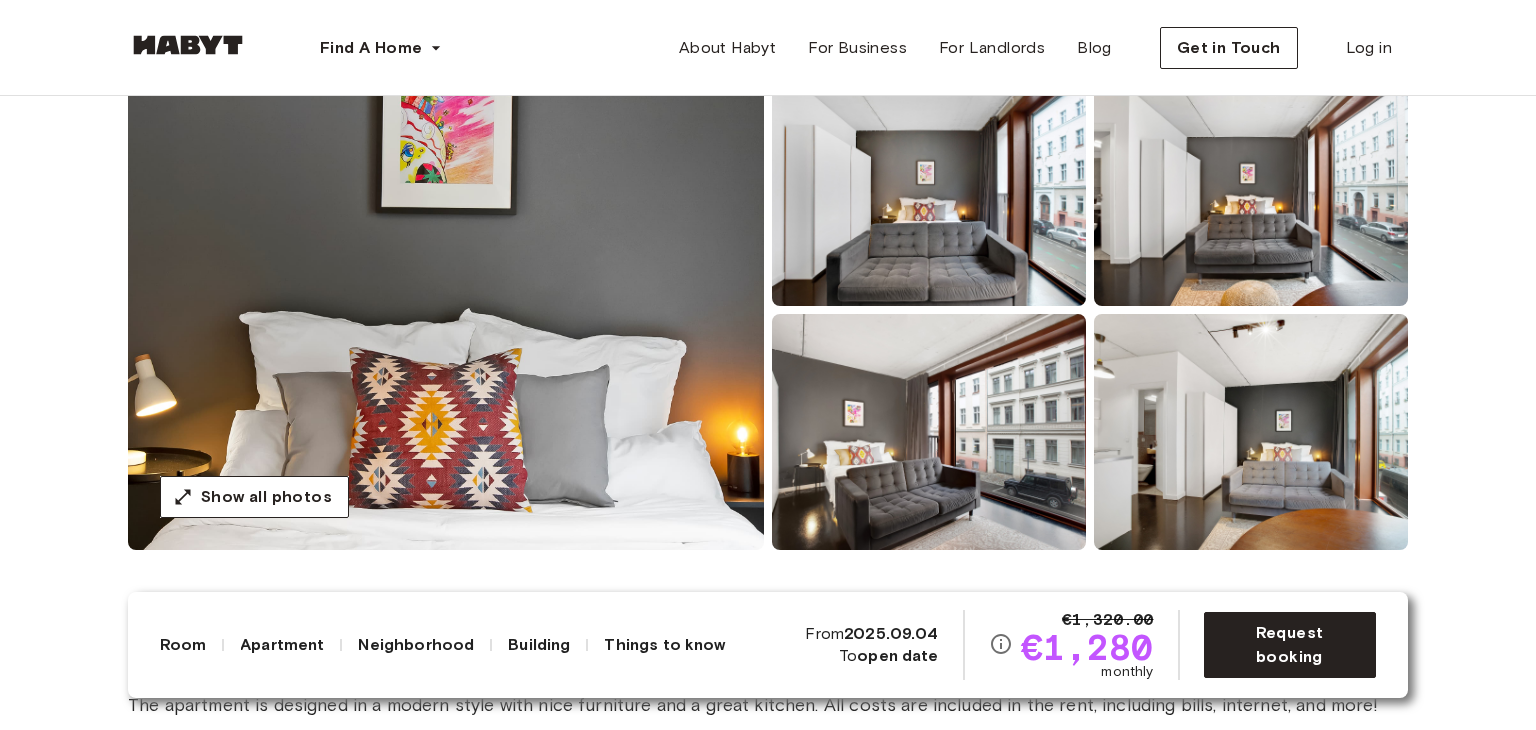click on "Show all photos" at bounding box center [768, 310] 